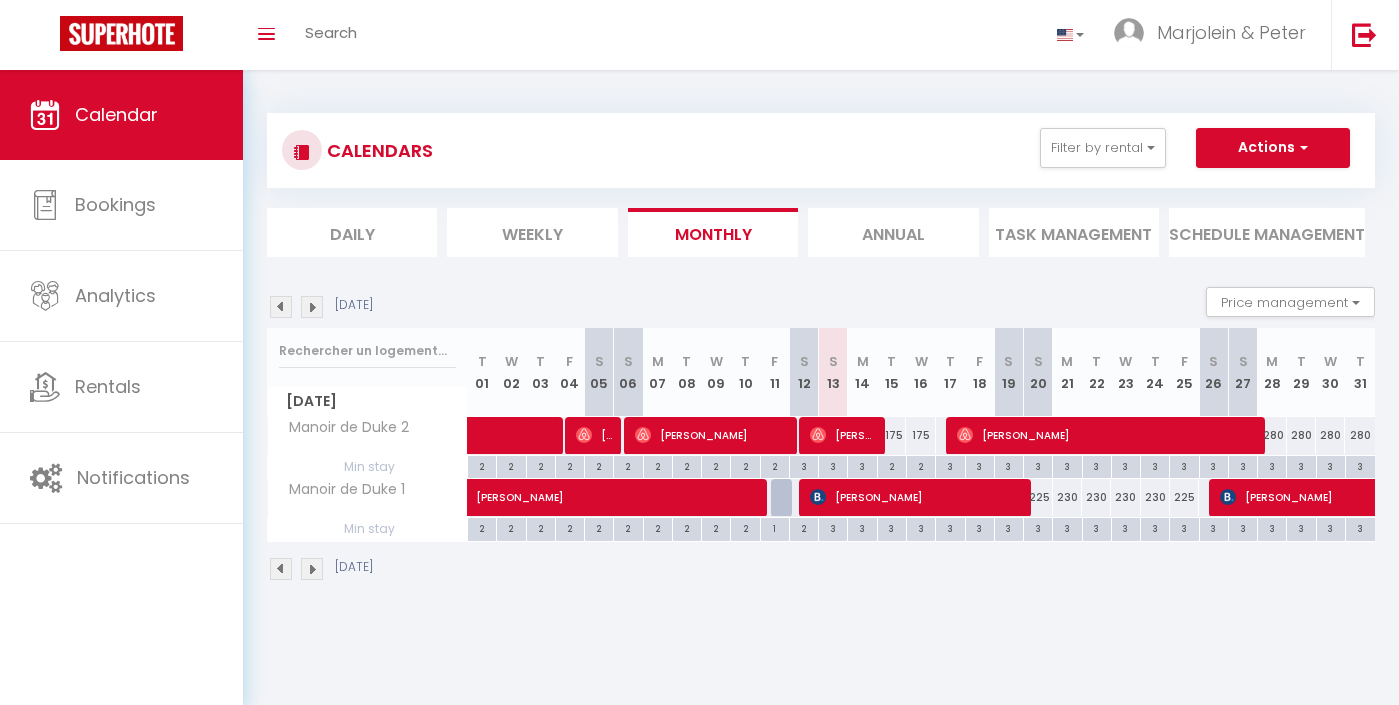 scroll, scrollTop: 0, scrollLeft: 0, axis: both 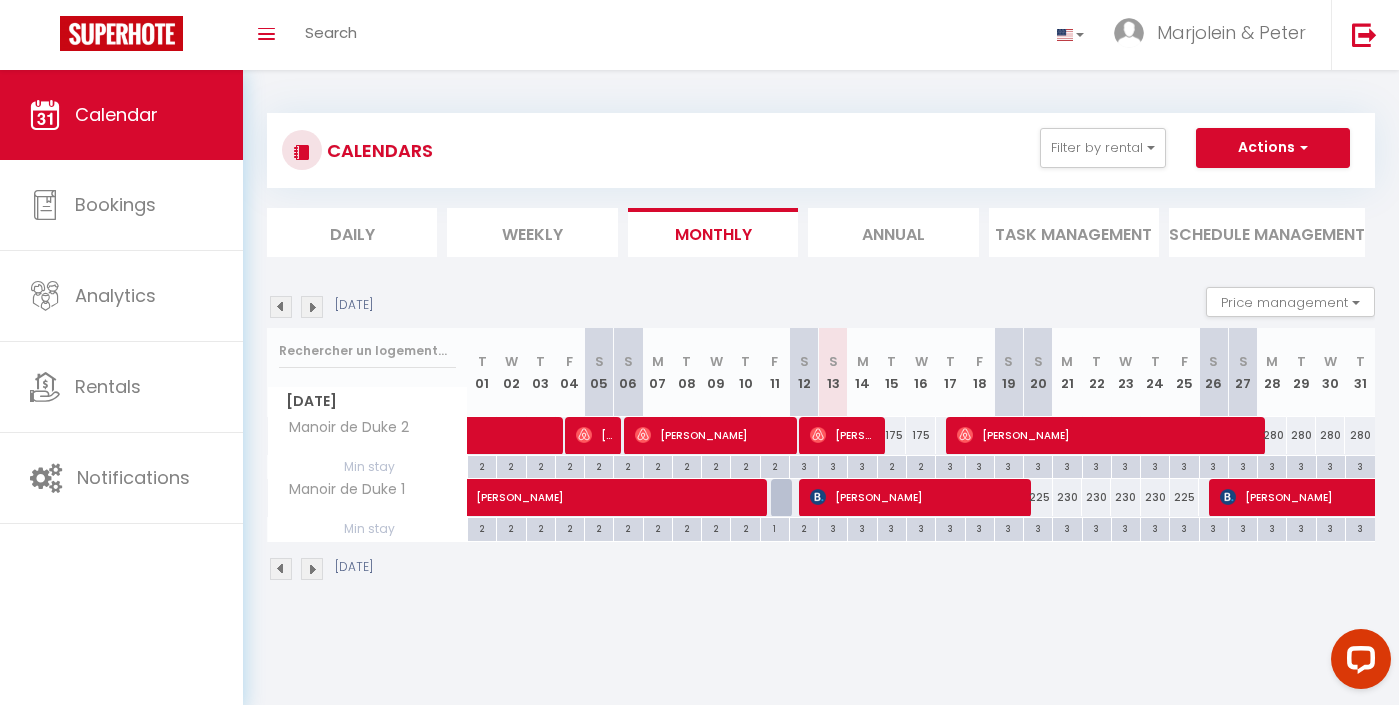 click at bounding box center [312, 569] 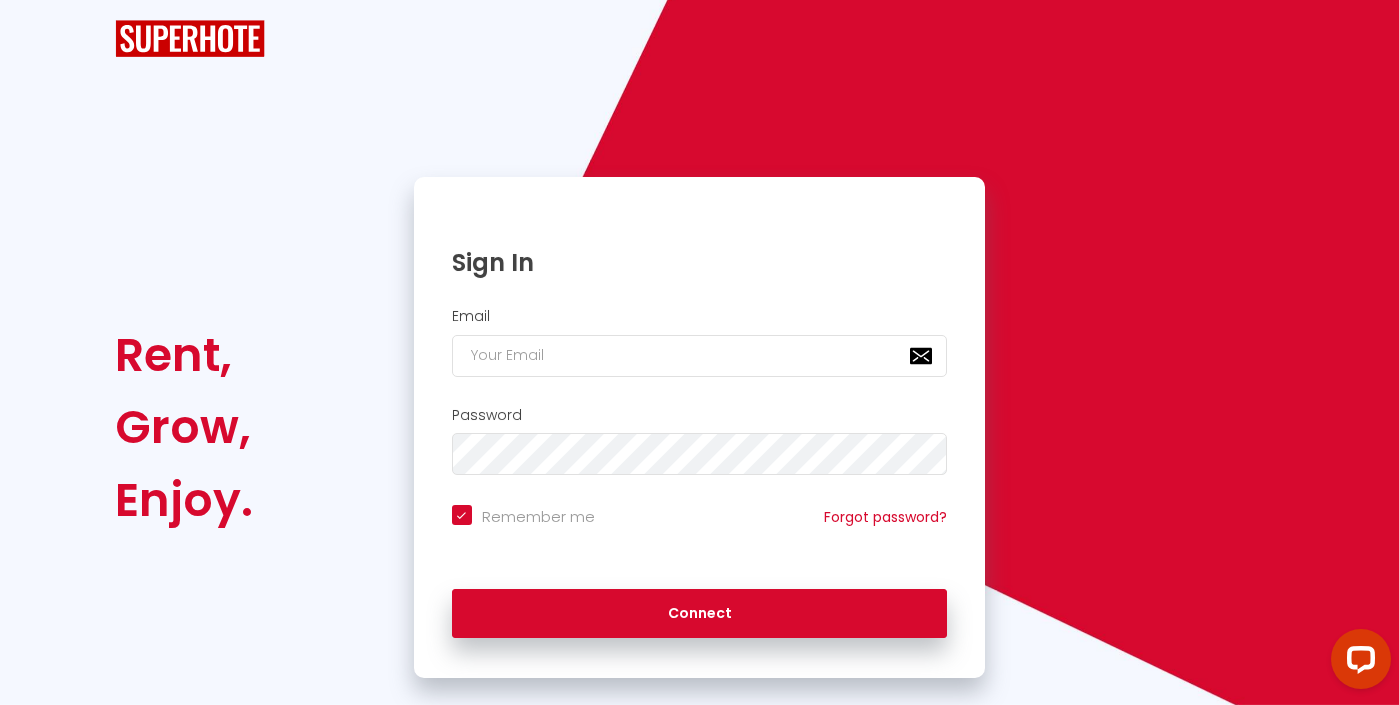 checkbox on "true" 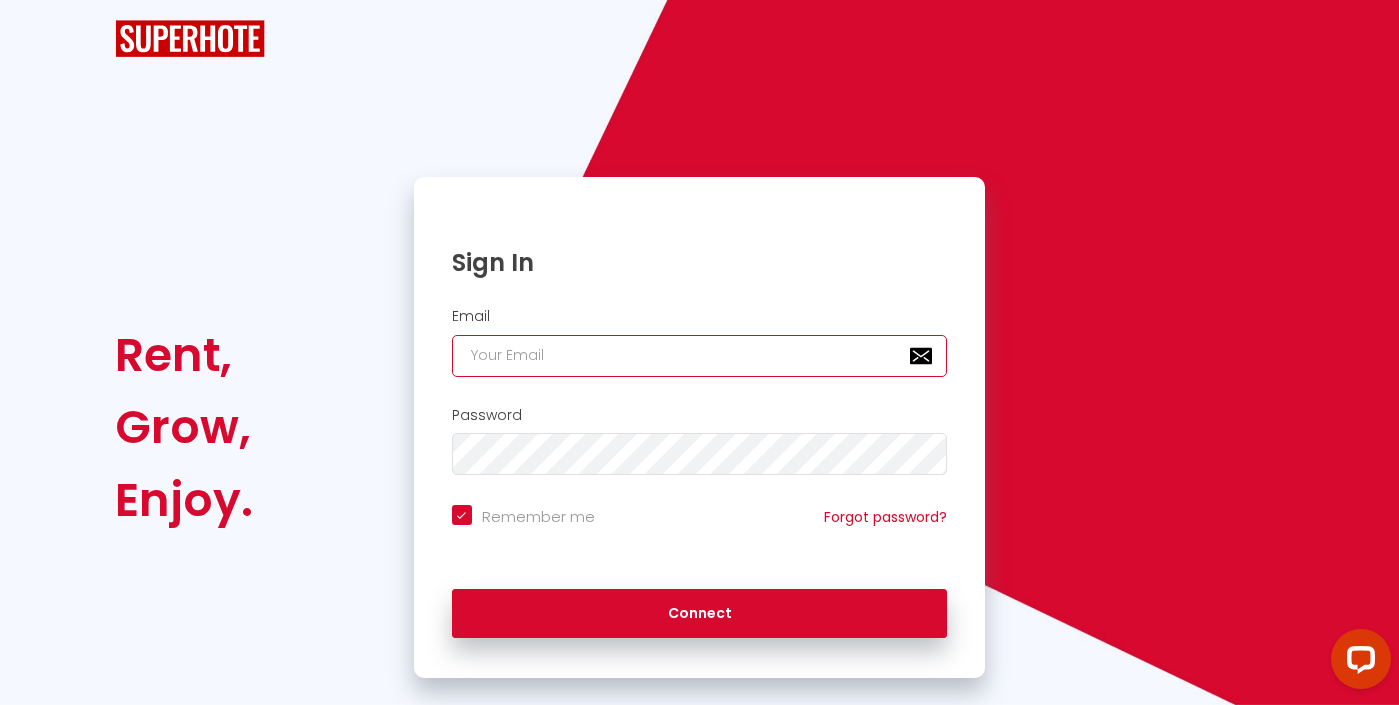 type on "[EMAIL_ADDRESS][DOMAIN_NAME]" 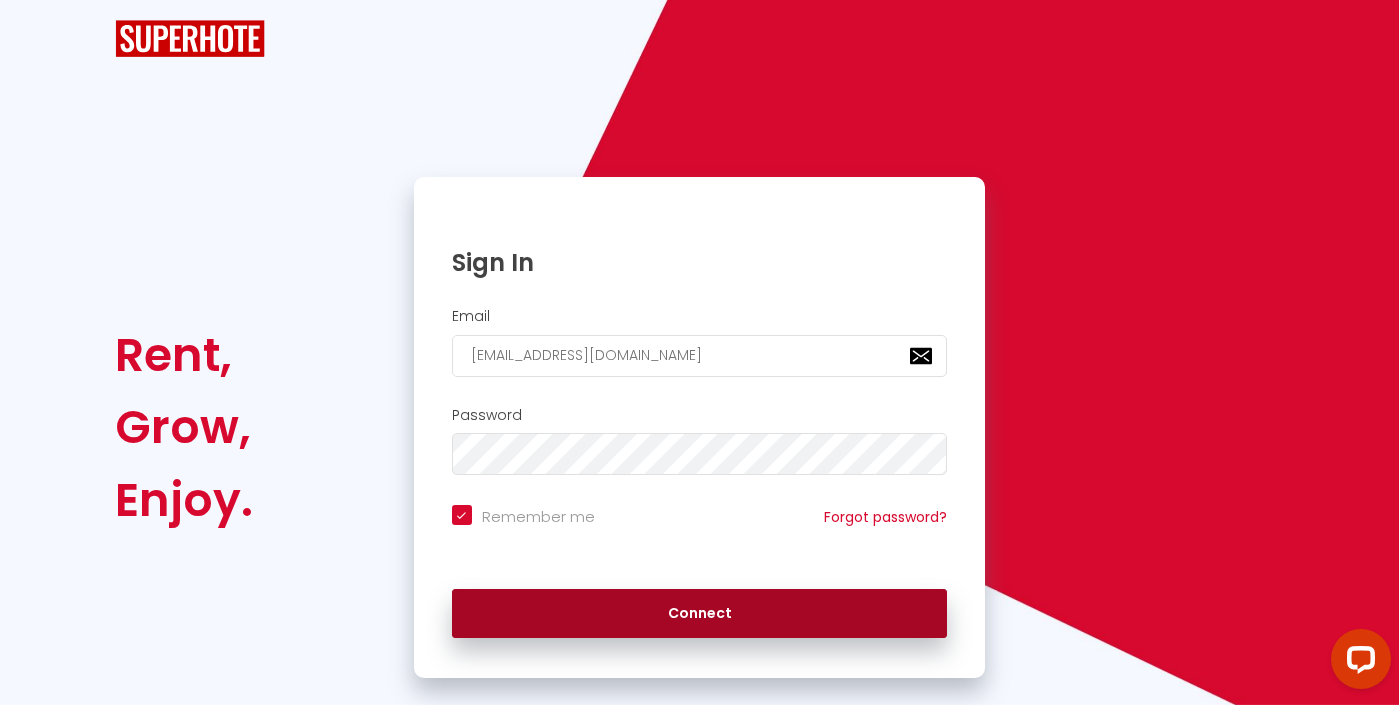 click on "Connect" at bounding box center (700, 614) 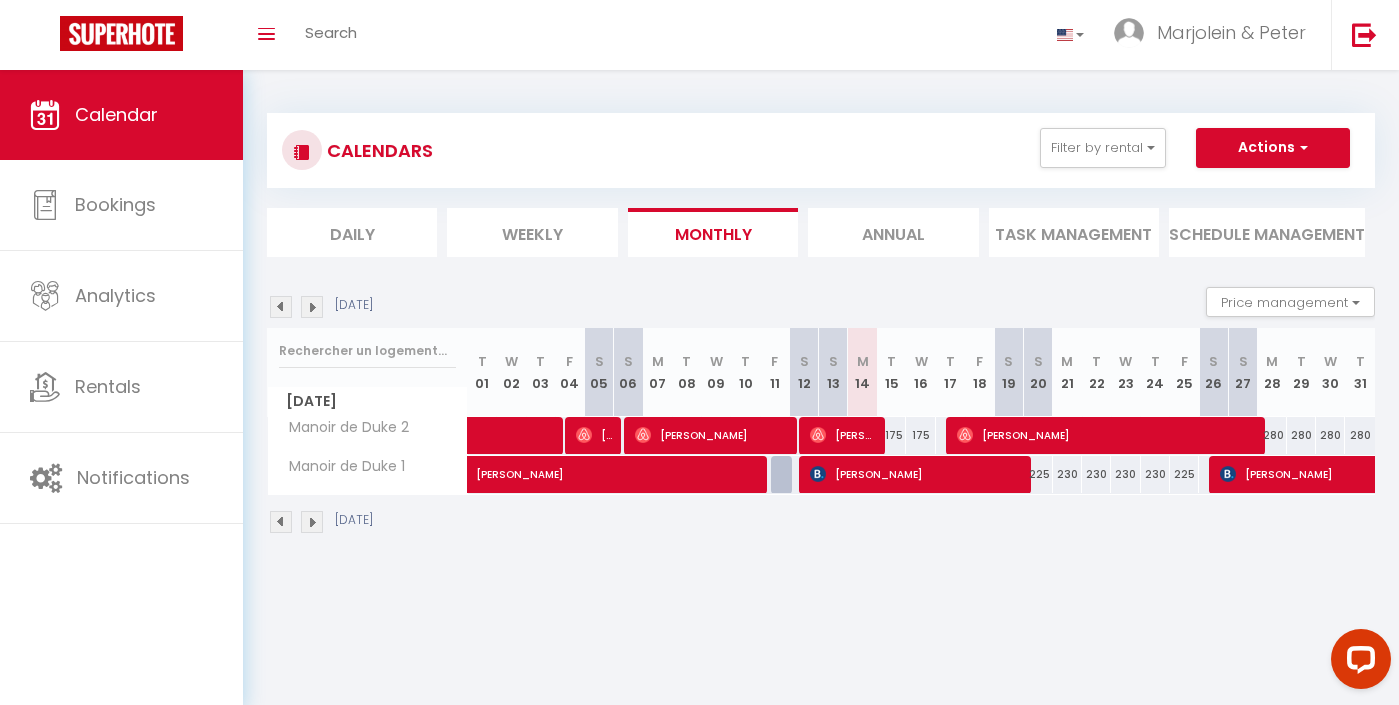 click at bounding box center [312, 522] 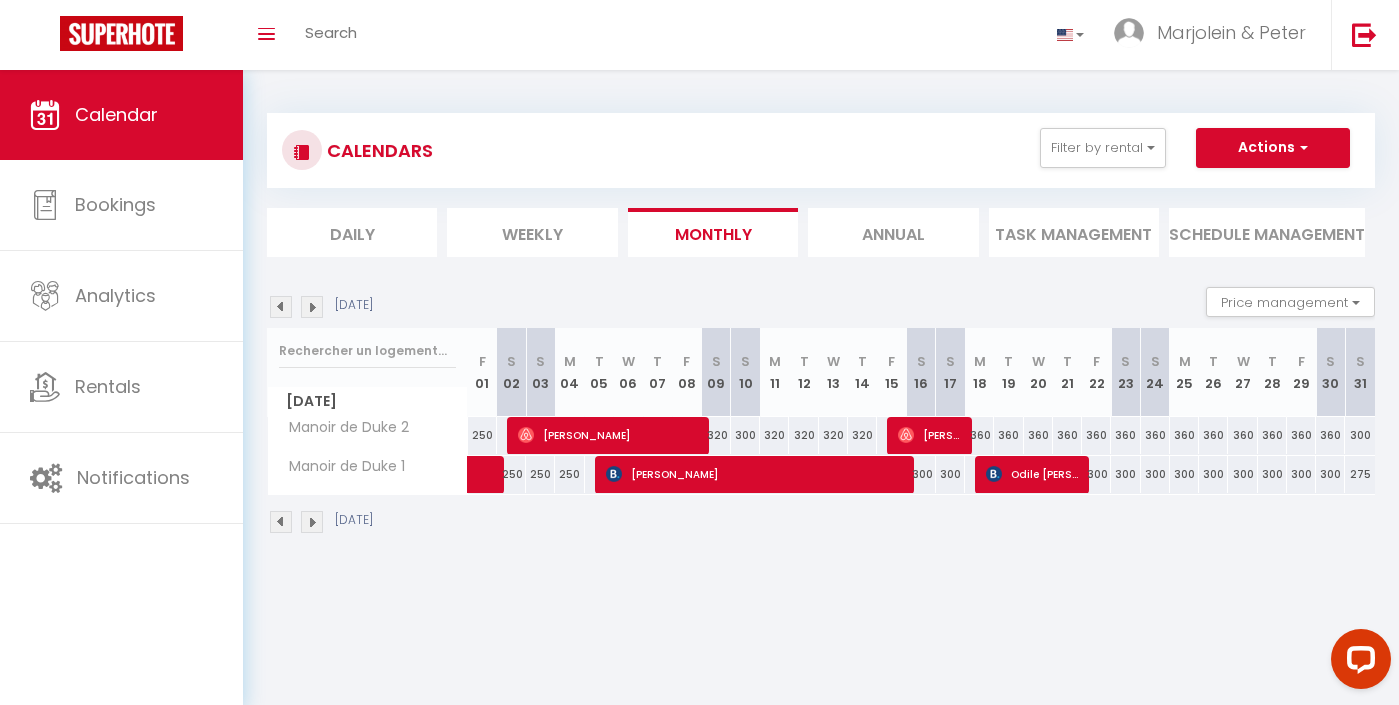 click at bounding box center [312, 522] 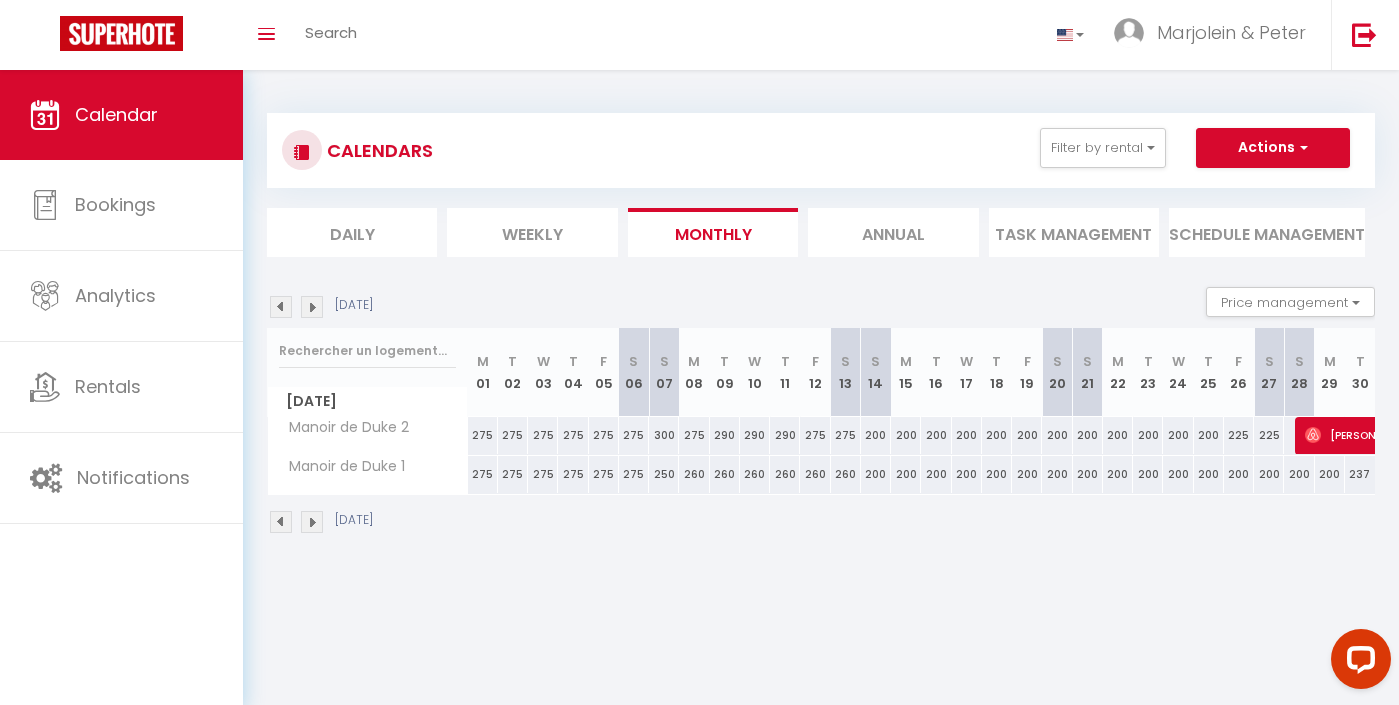 click at bounding box center (281, 522) 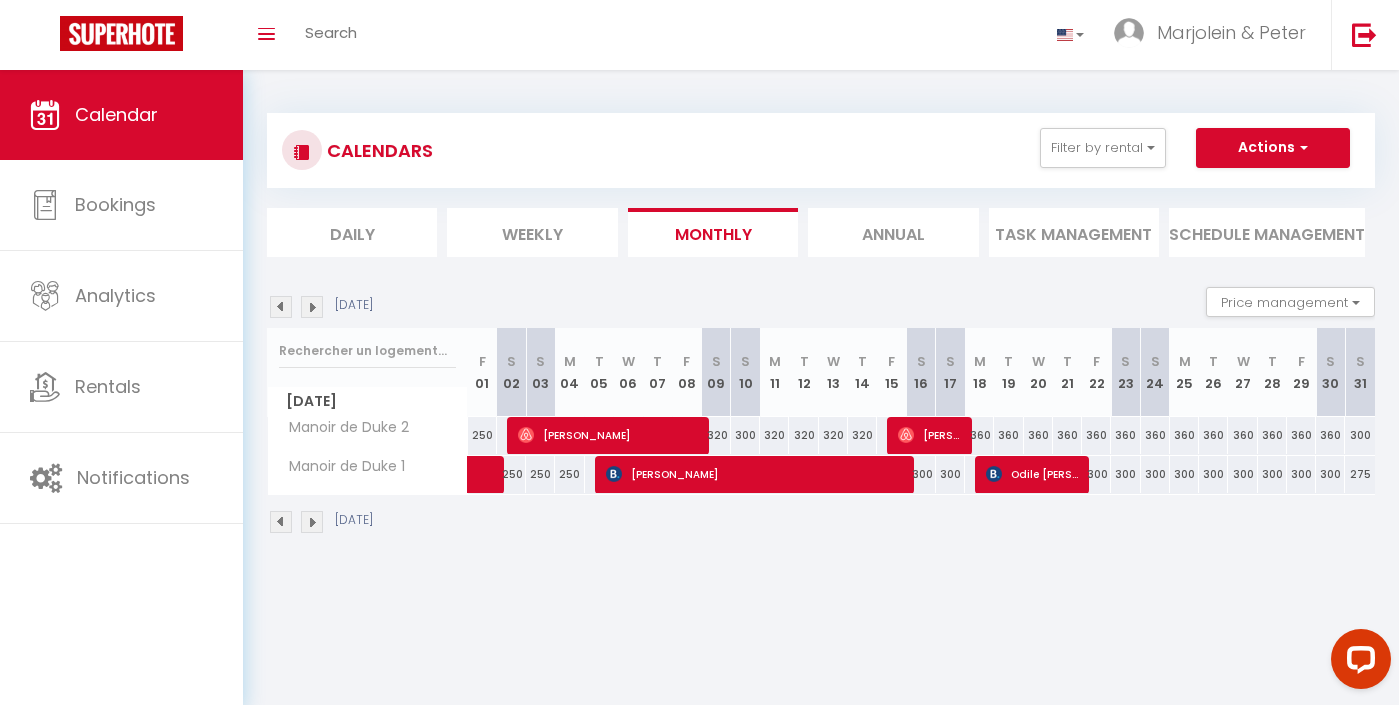 click at bounding box center (281, 522) 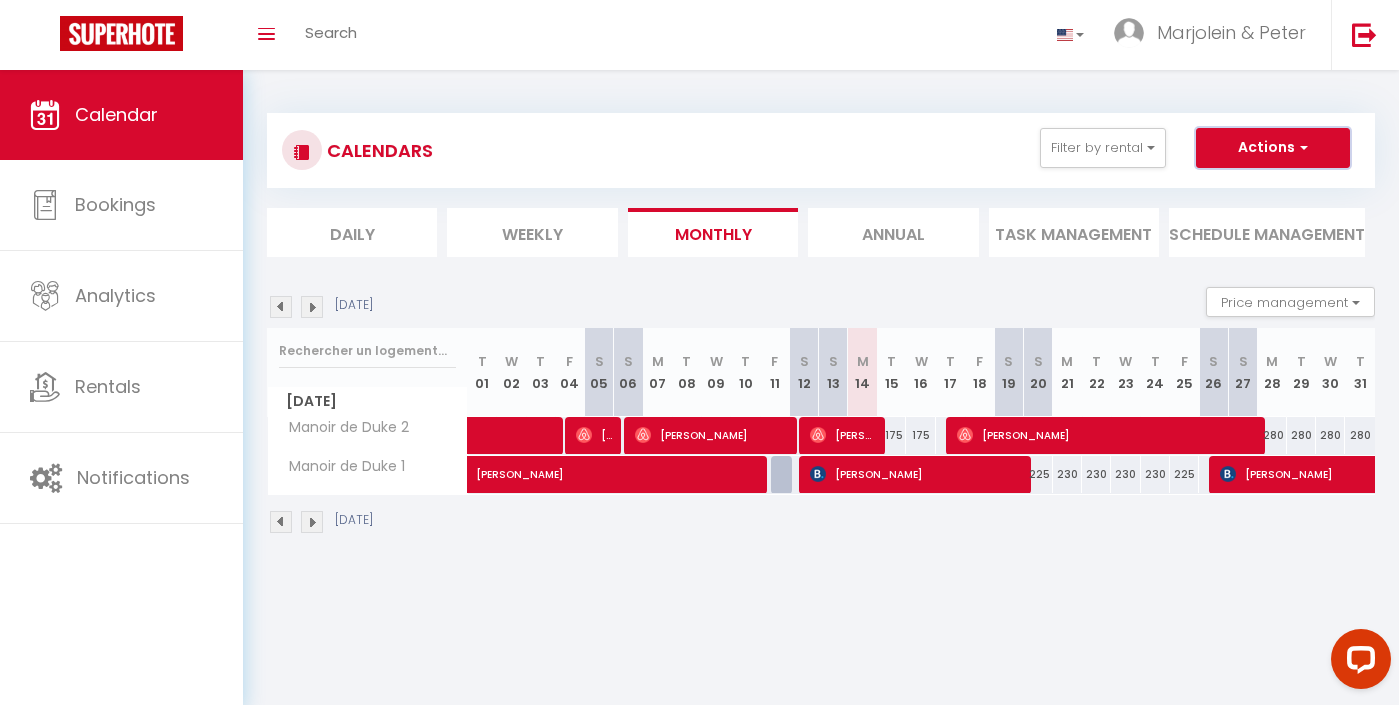 click at bounding box center [1301, 147] 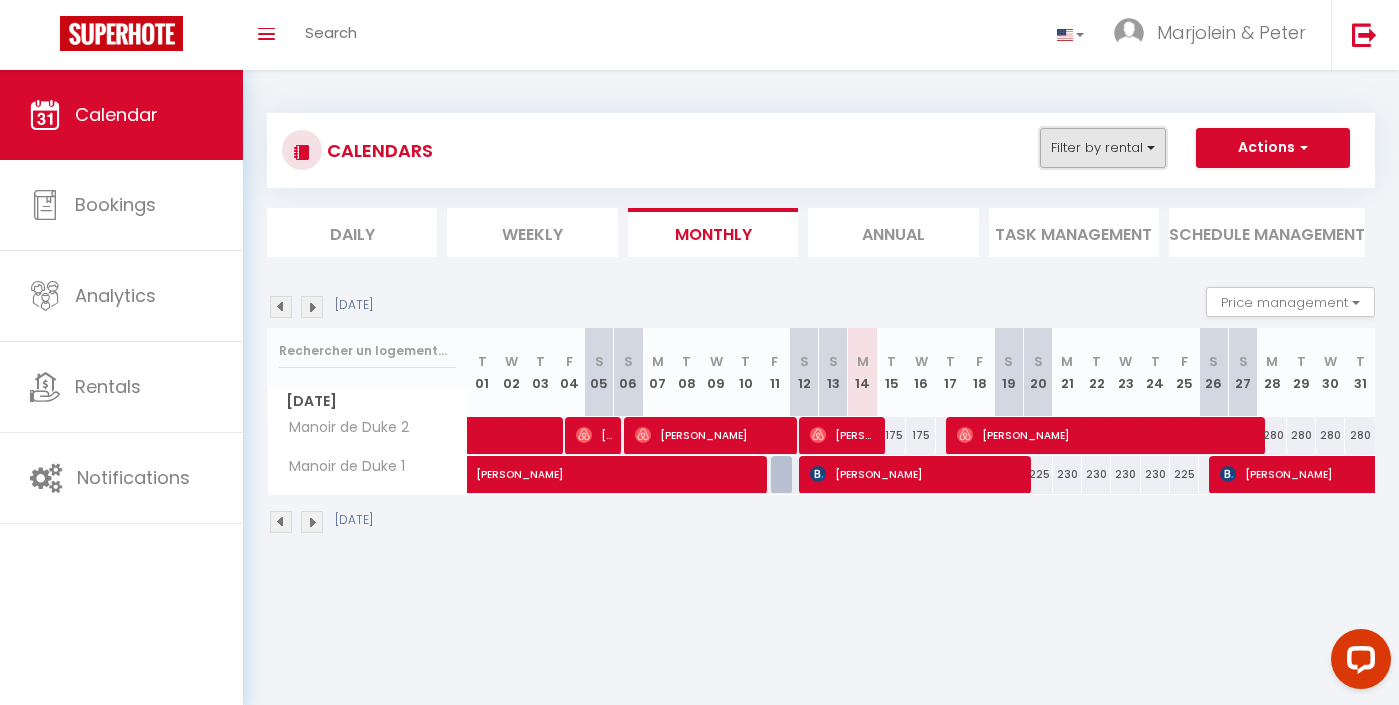 click on "Filter by rental" at bounding box center (1103, 148) 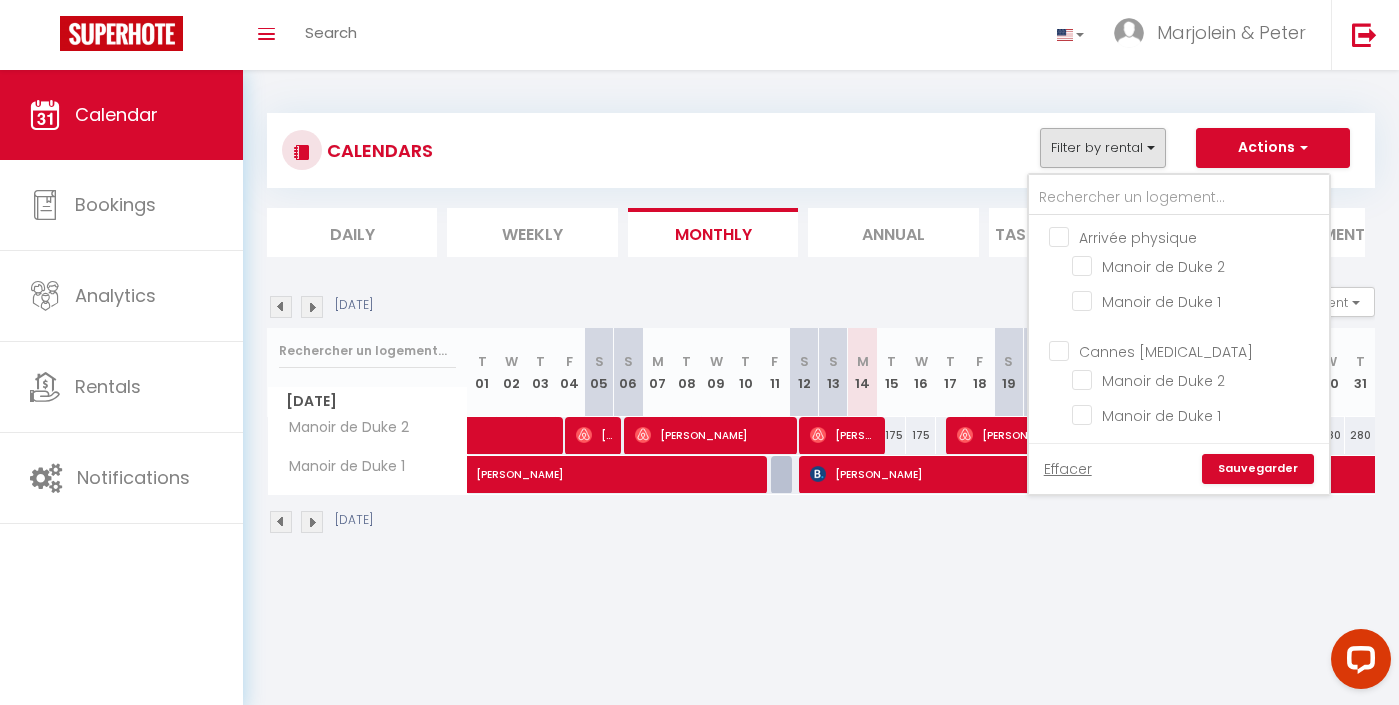 click on "CALENDARS
Filter by rental
Arrivée physique       Manoir de Duke 2     Manoir de Duke 1     Cannes [MEDICAL_DATA]       Manoir de Duke 2     Manoir de Duke 1    Effacer   Sauvegarder
Actions
Add Booking   Export bookings   Import bookings" at bounding box center (821, 150) 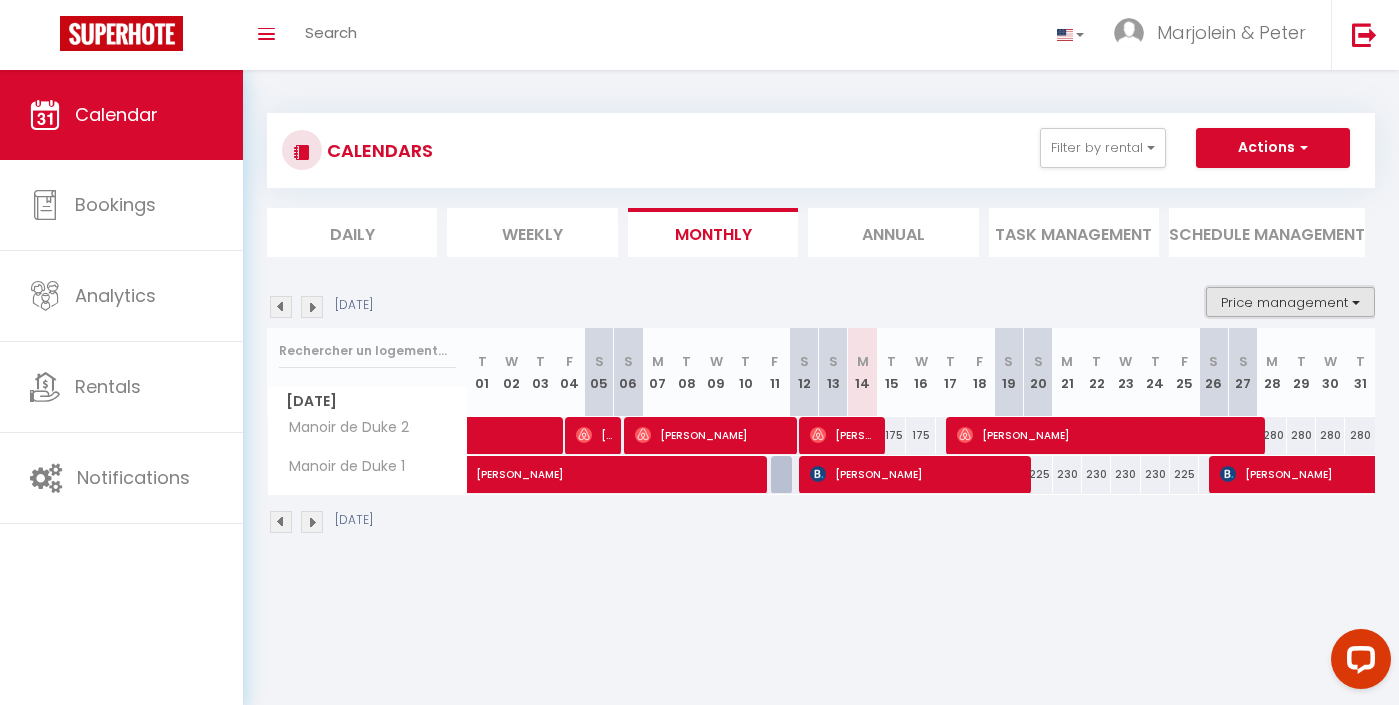 click on "Price management" at bounding box center (1290, 302) 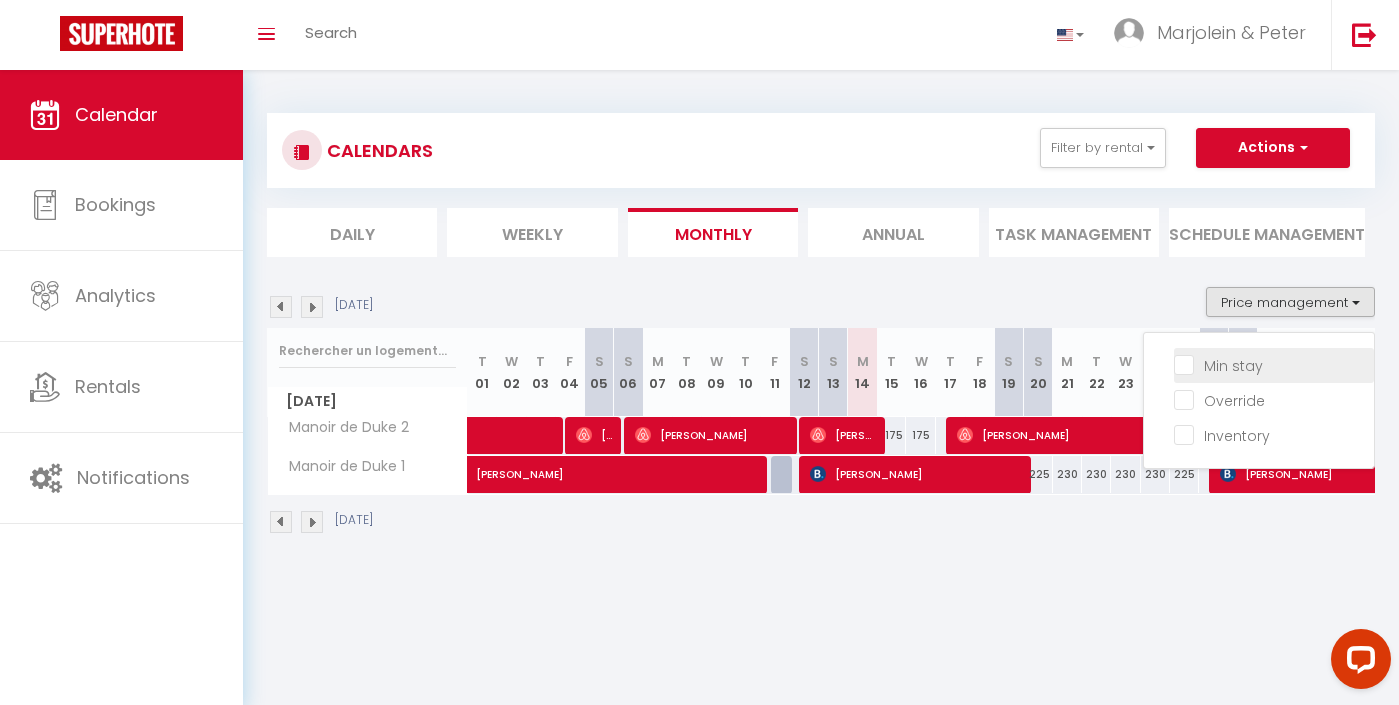 click on "Min stay" at bounding box center (1274, 364) 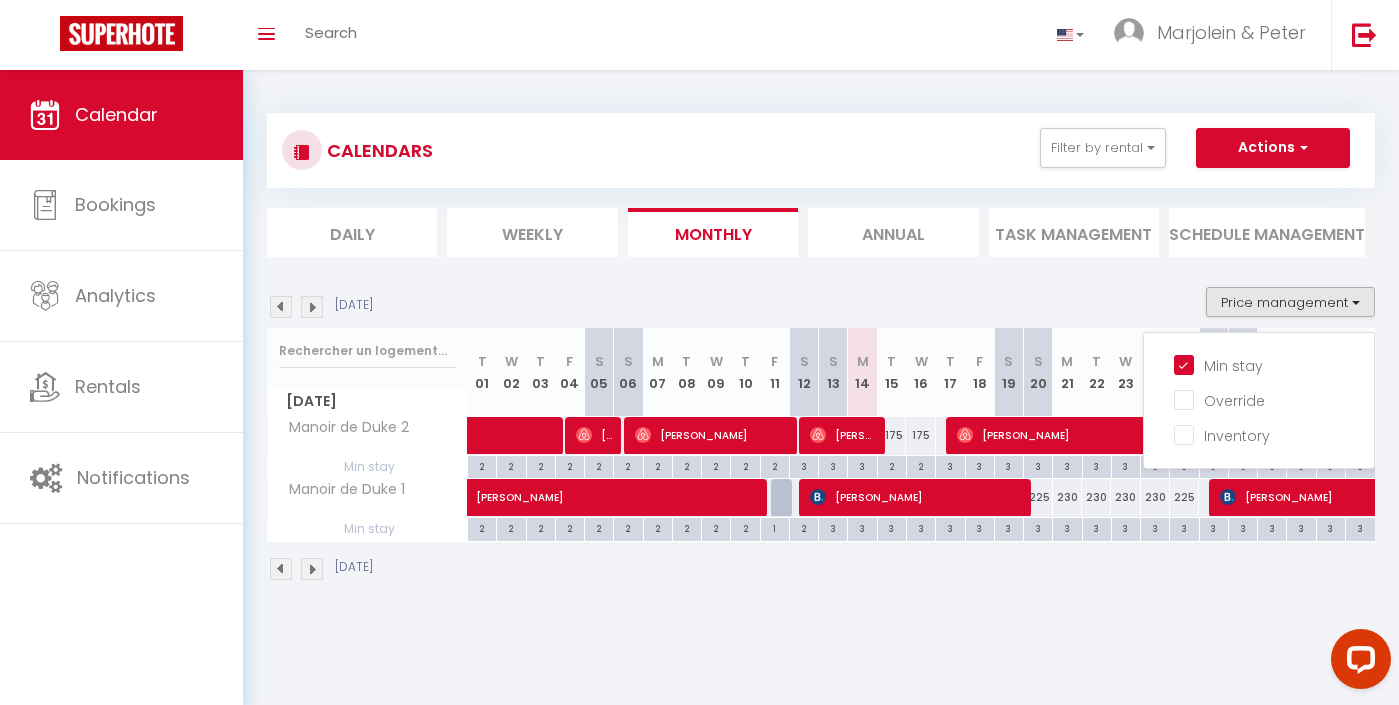 click on "[DATE]" at bounding box center (821, 571) 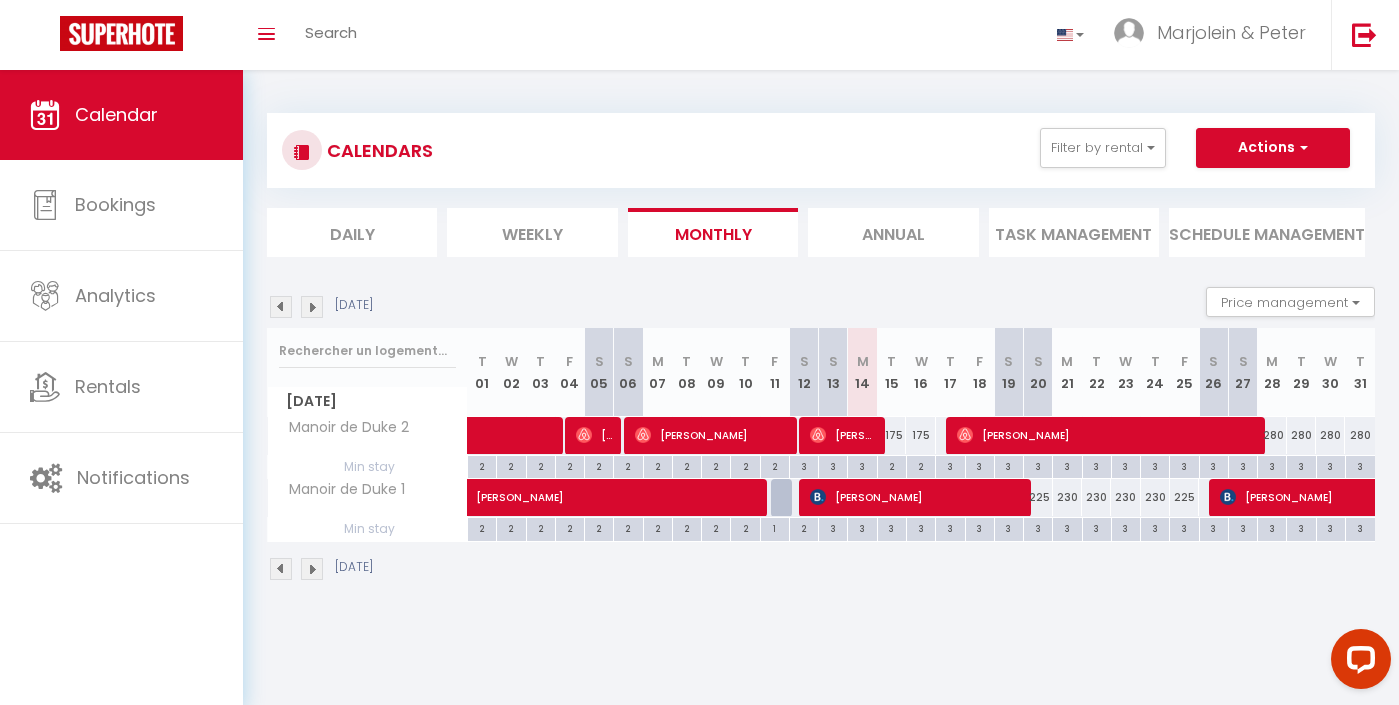 click at bounding box center (312, 569) 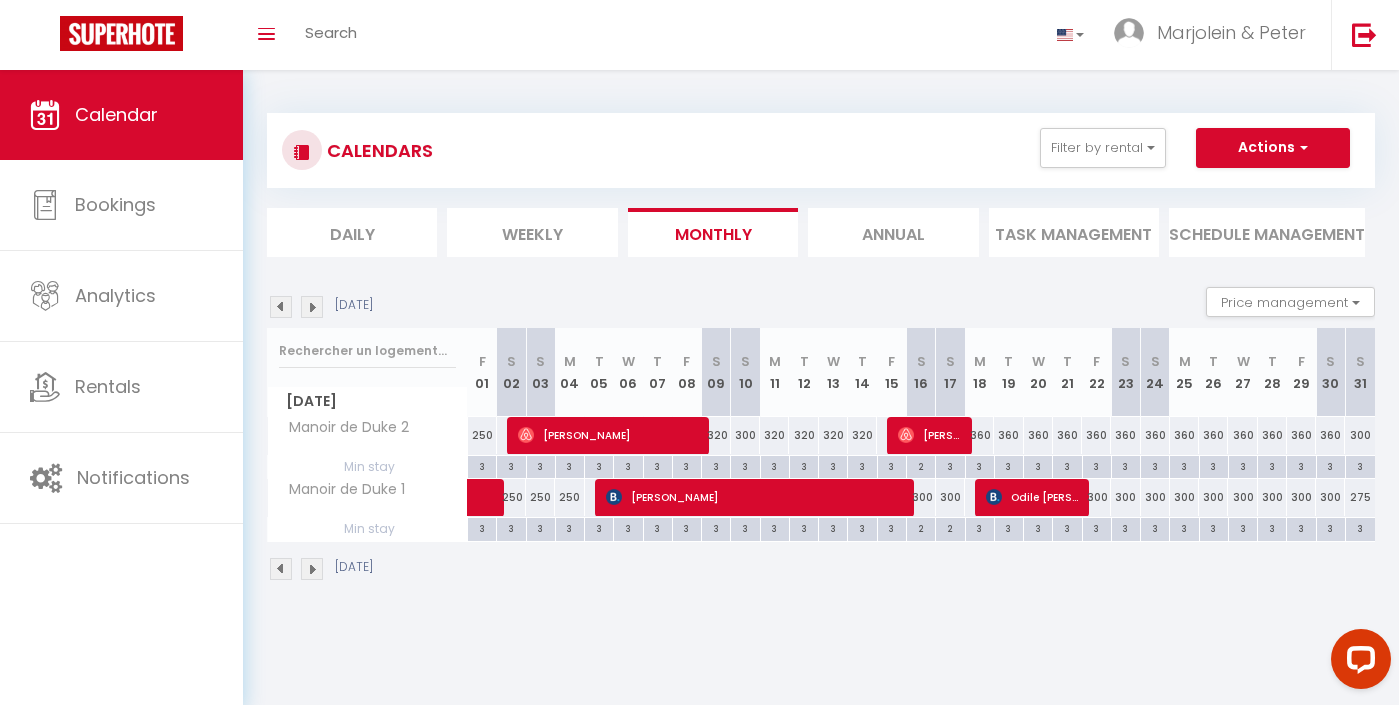 click on "320" at bounding box center (716, 435) 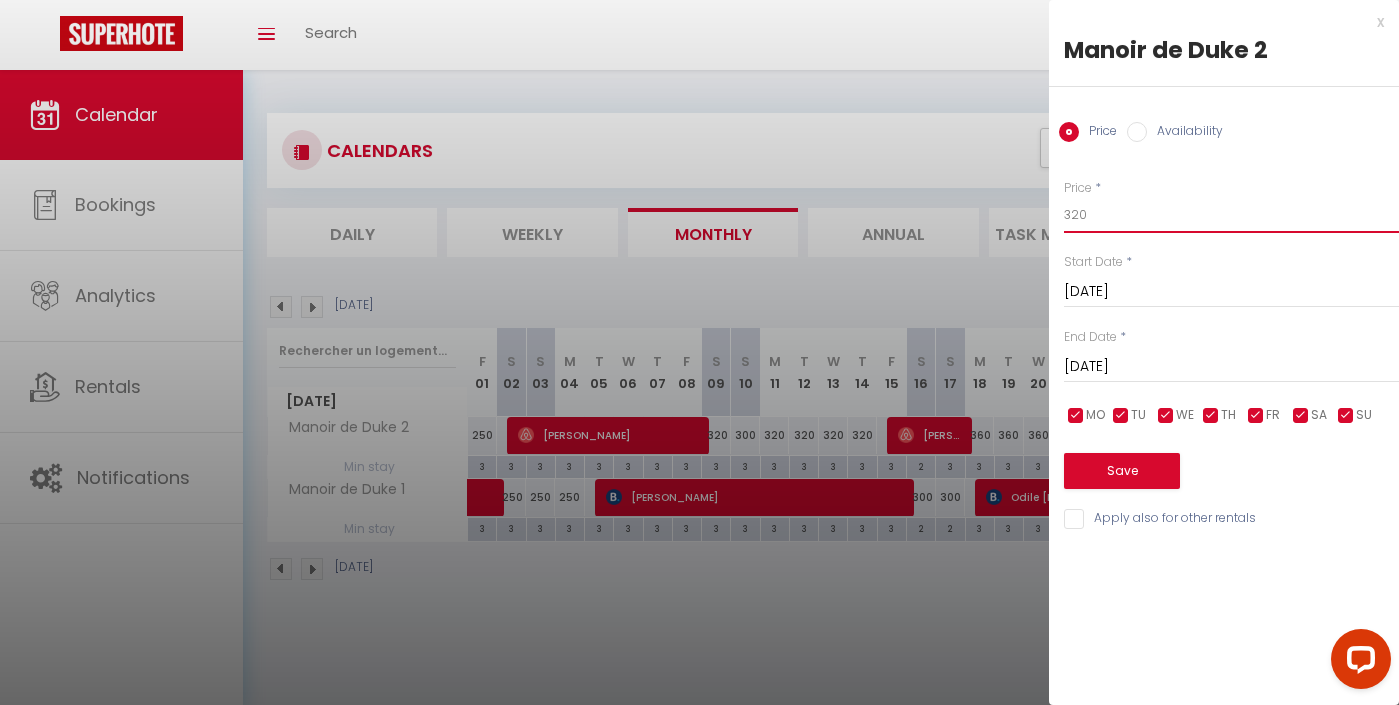 drag, startPoint x: 1123, startPoint y: 215, endPoint x: 1024, endPoint y: 204, distance: 99.60924 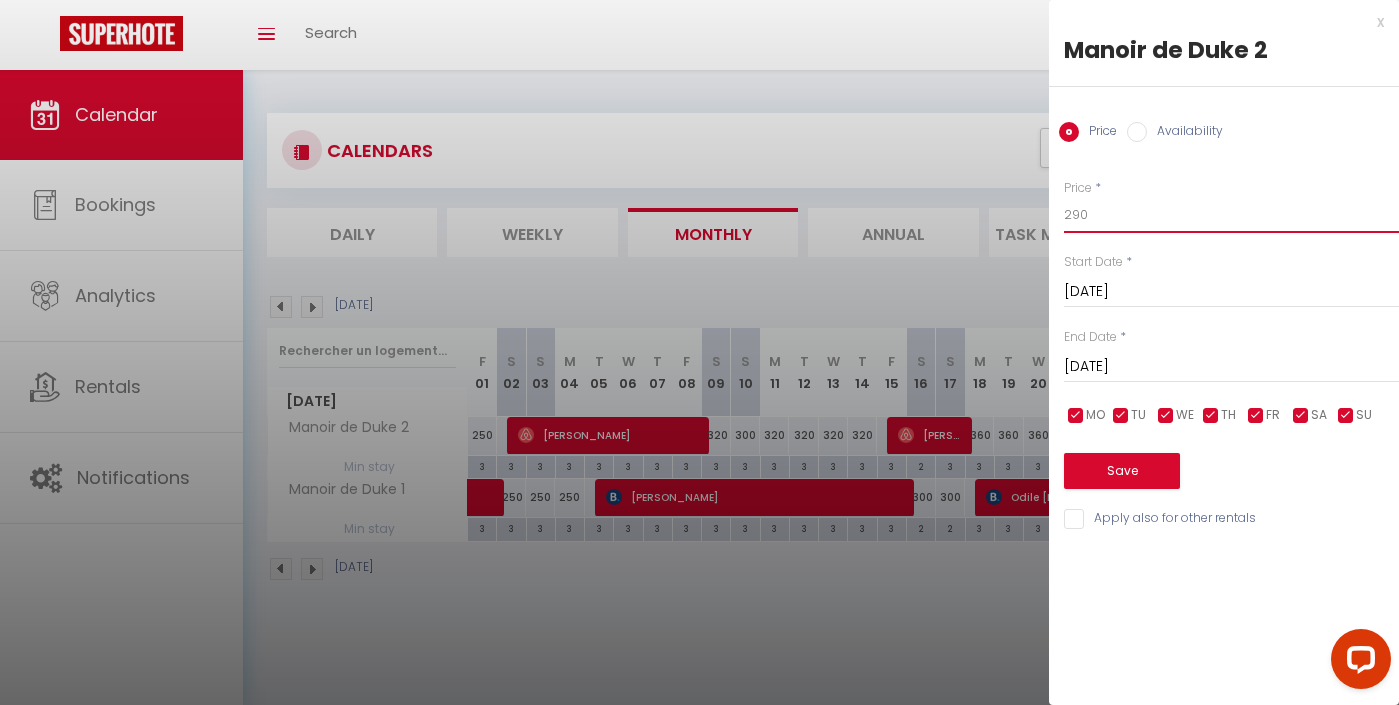 type on "290" 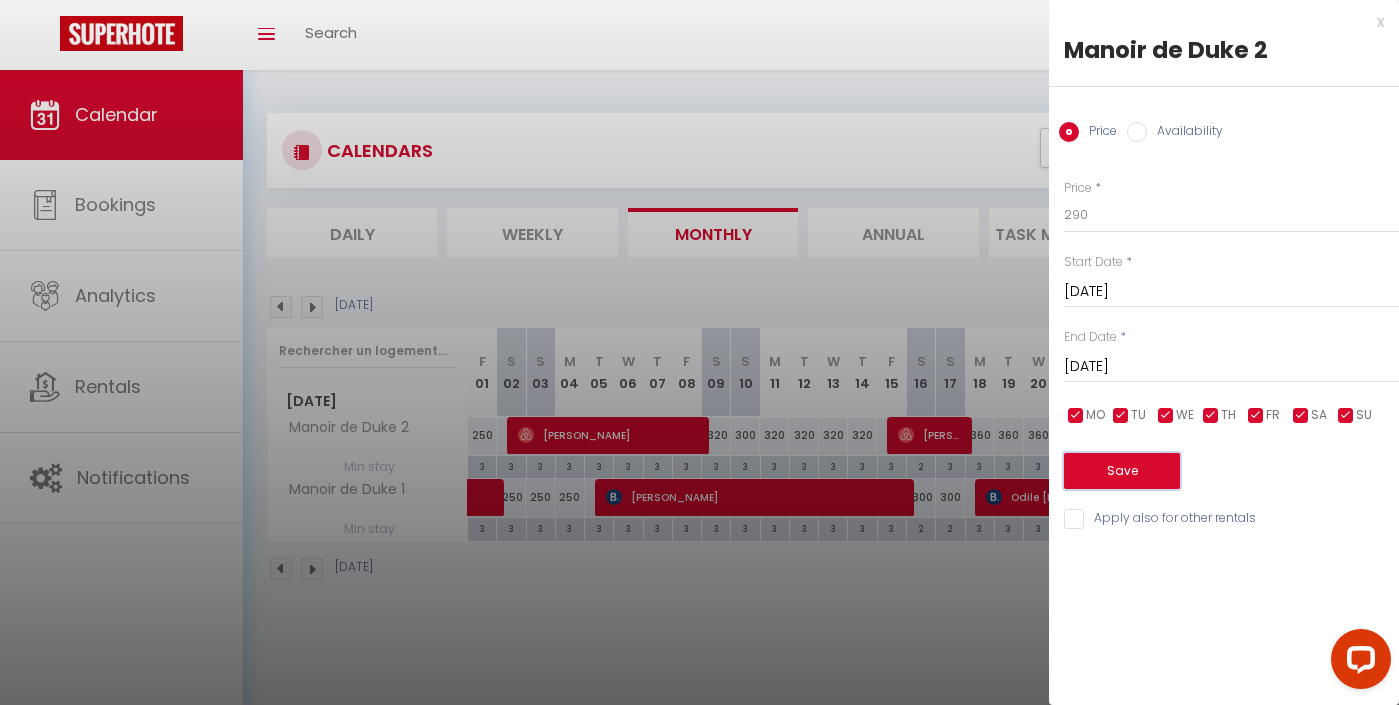 click on "Save" at bounding box center [1122, 471] 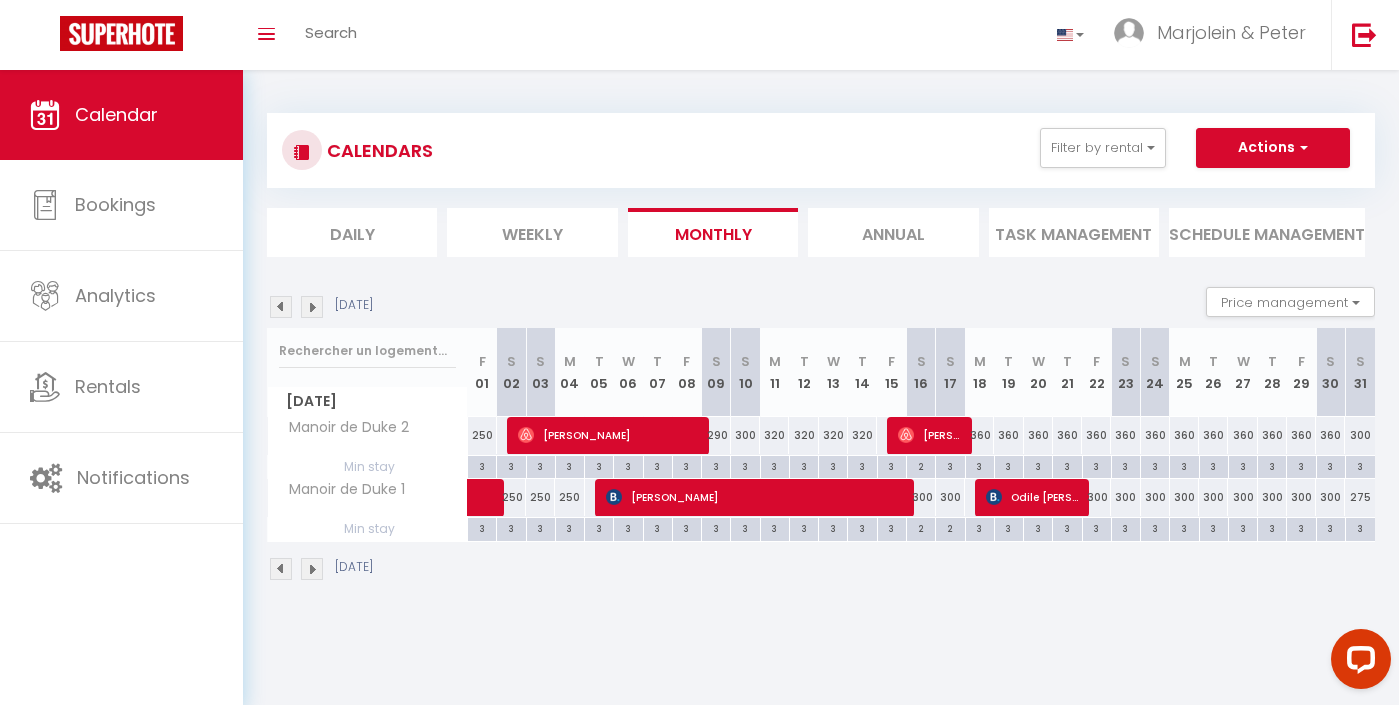 click at bounding box center (281, 569) 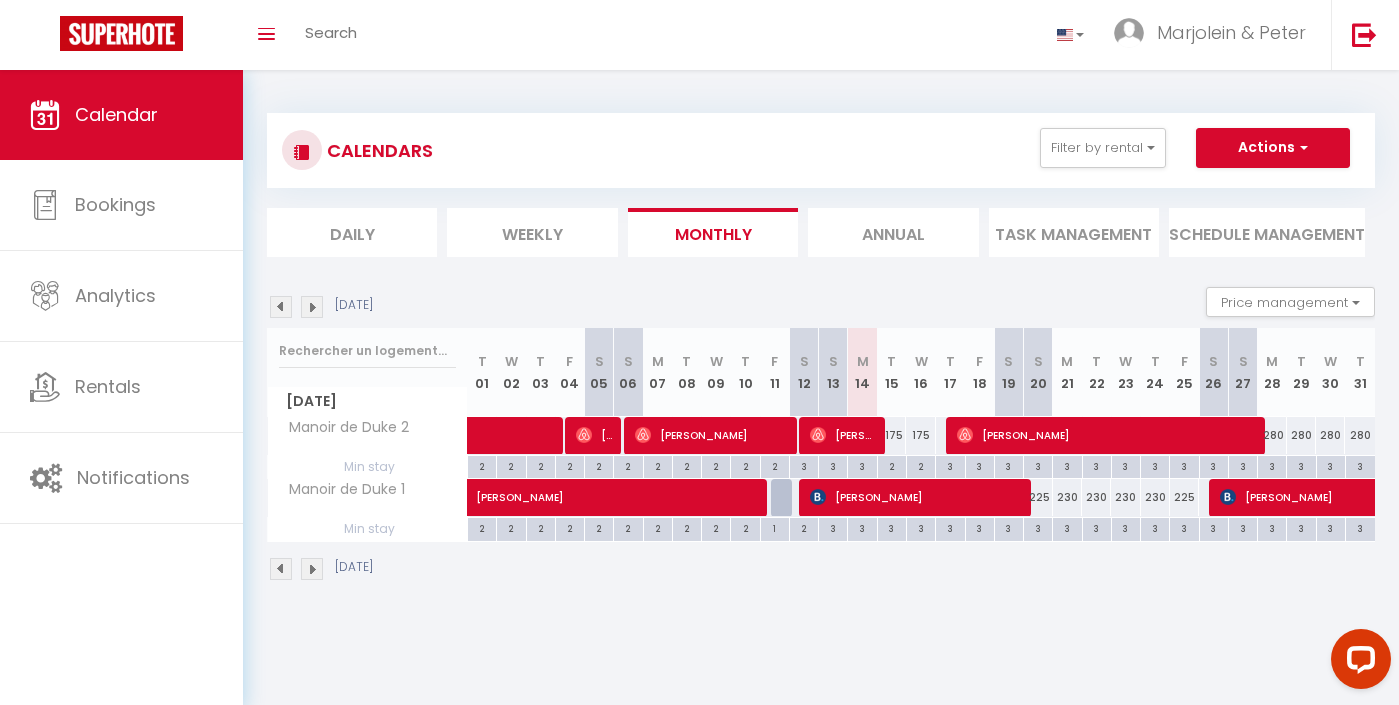 click at bounding box center (312, 569) 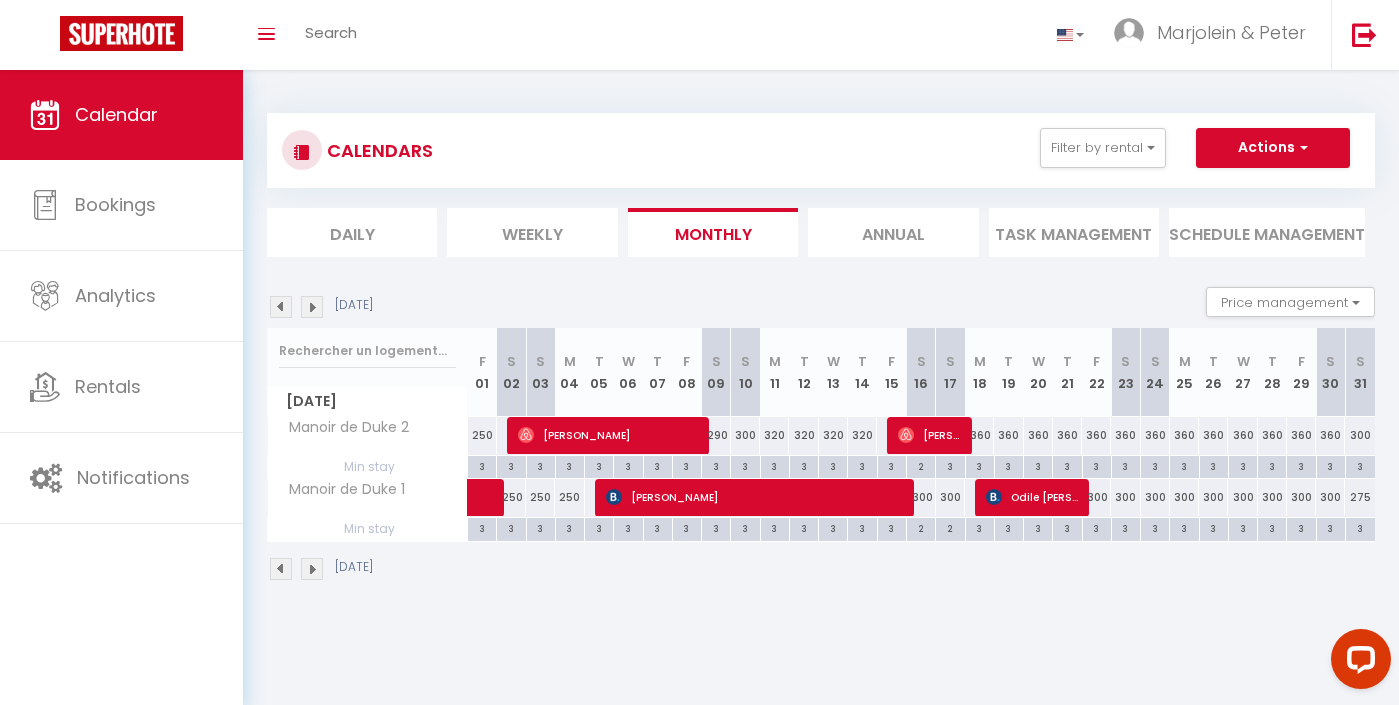 click at bounding box center (281, 569) 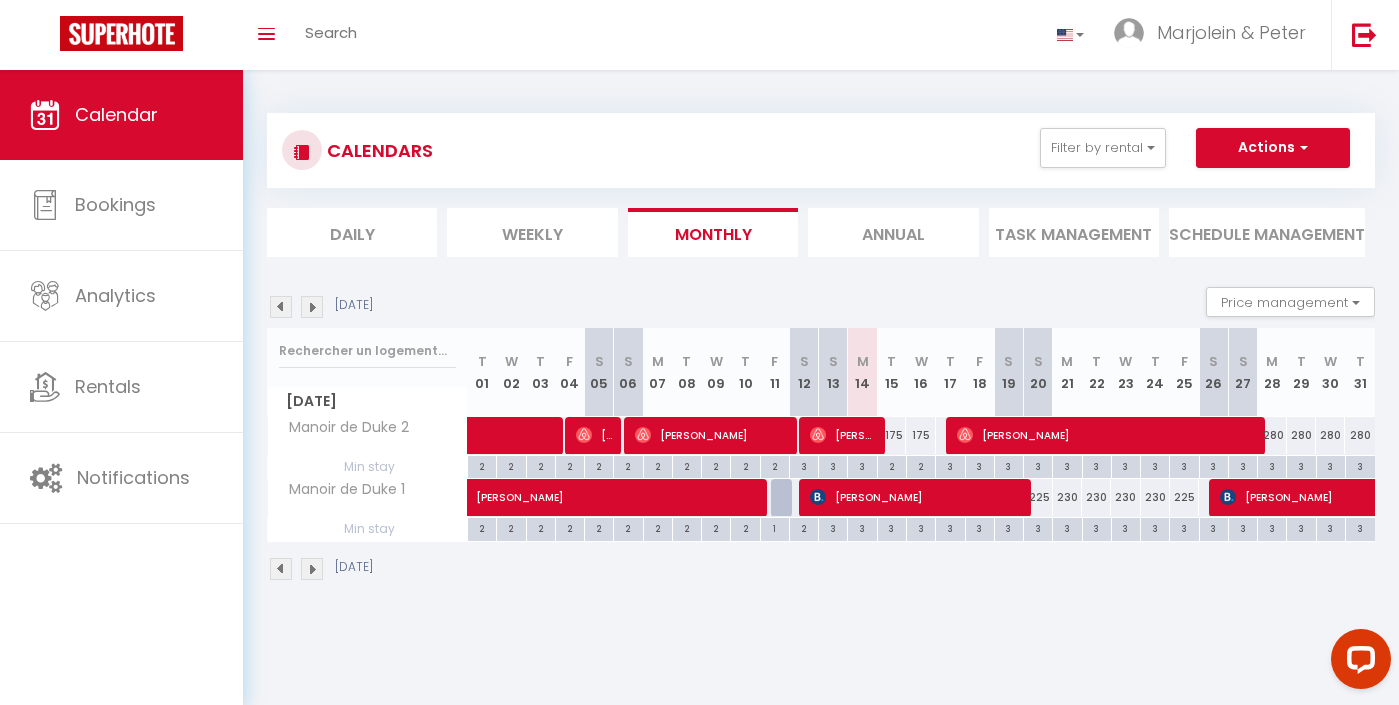 click at bounding box center (312, 569) 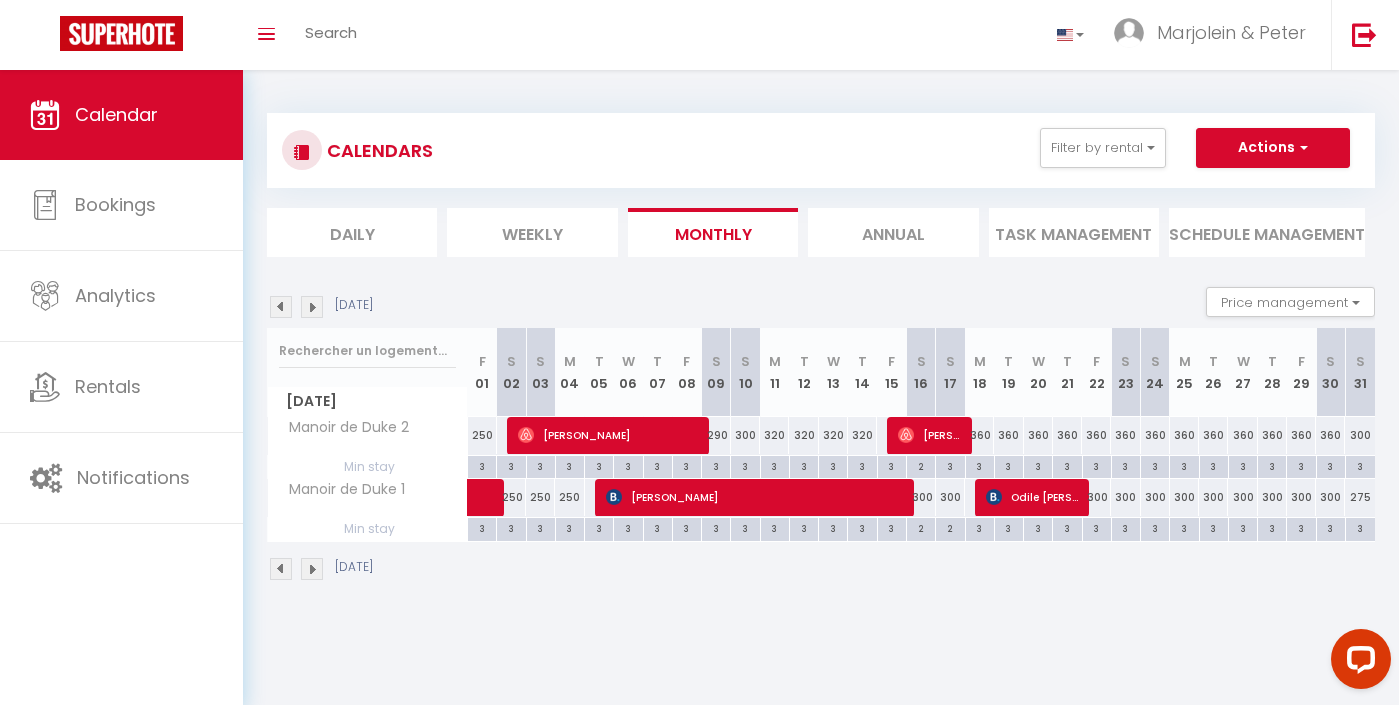 click on "360" at bounding box center (979, 435) 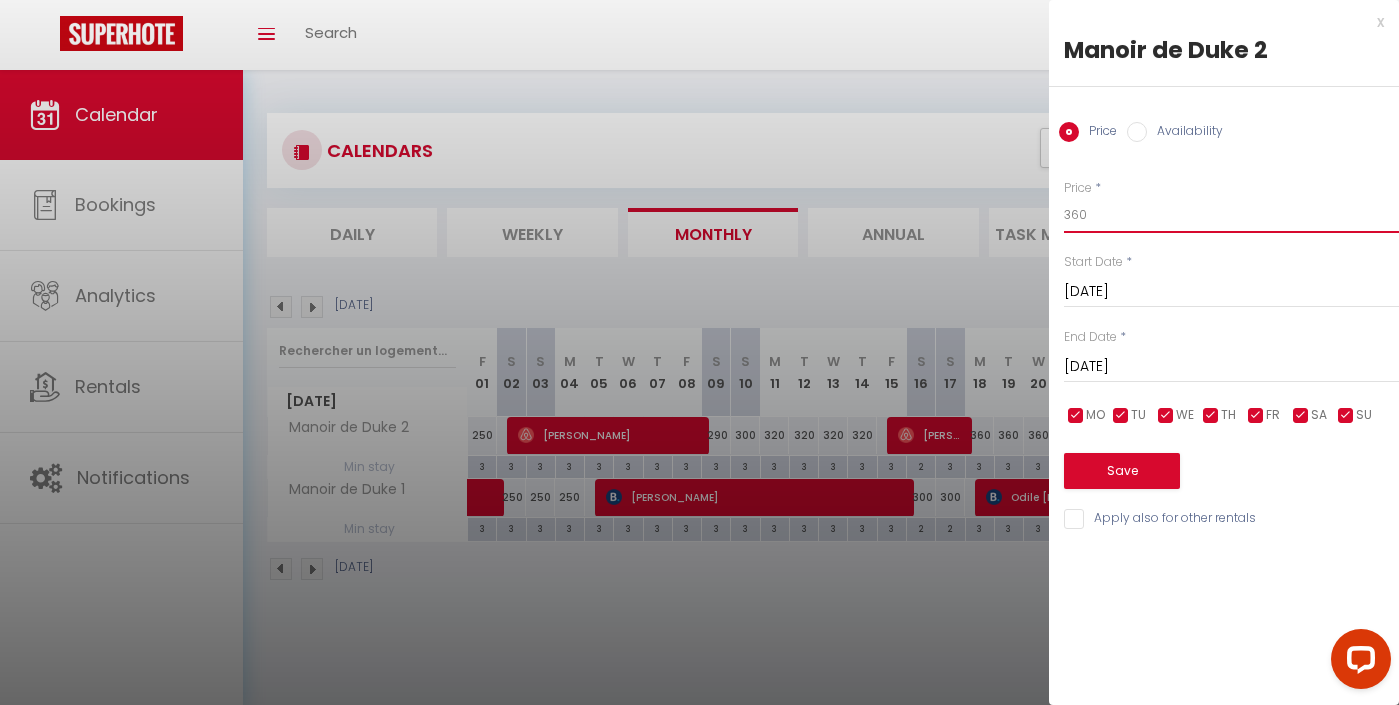 drag, startPoint x: 1088, startPoint y: 214, endPoint x: 1060, endPoint y: 212, distance: 28.071337 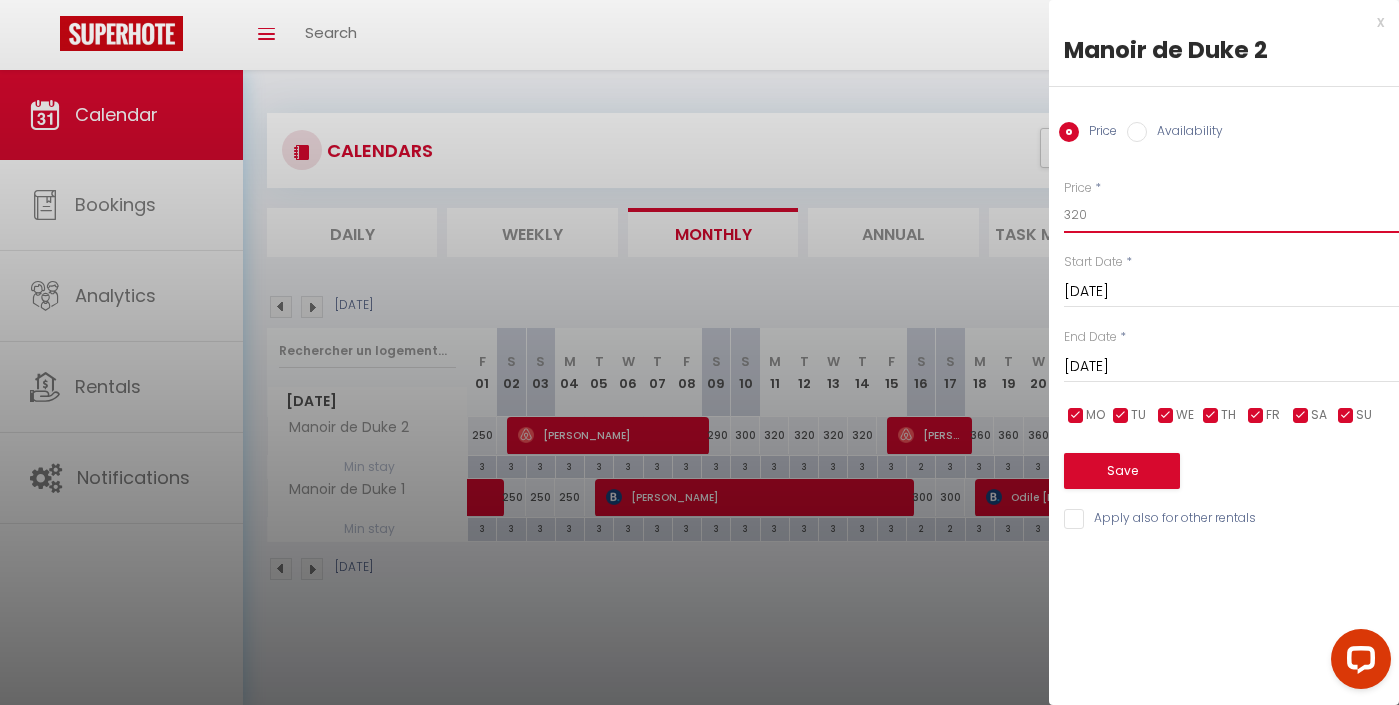 type on "320" 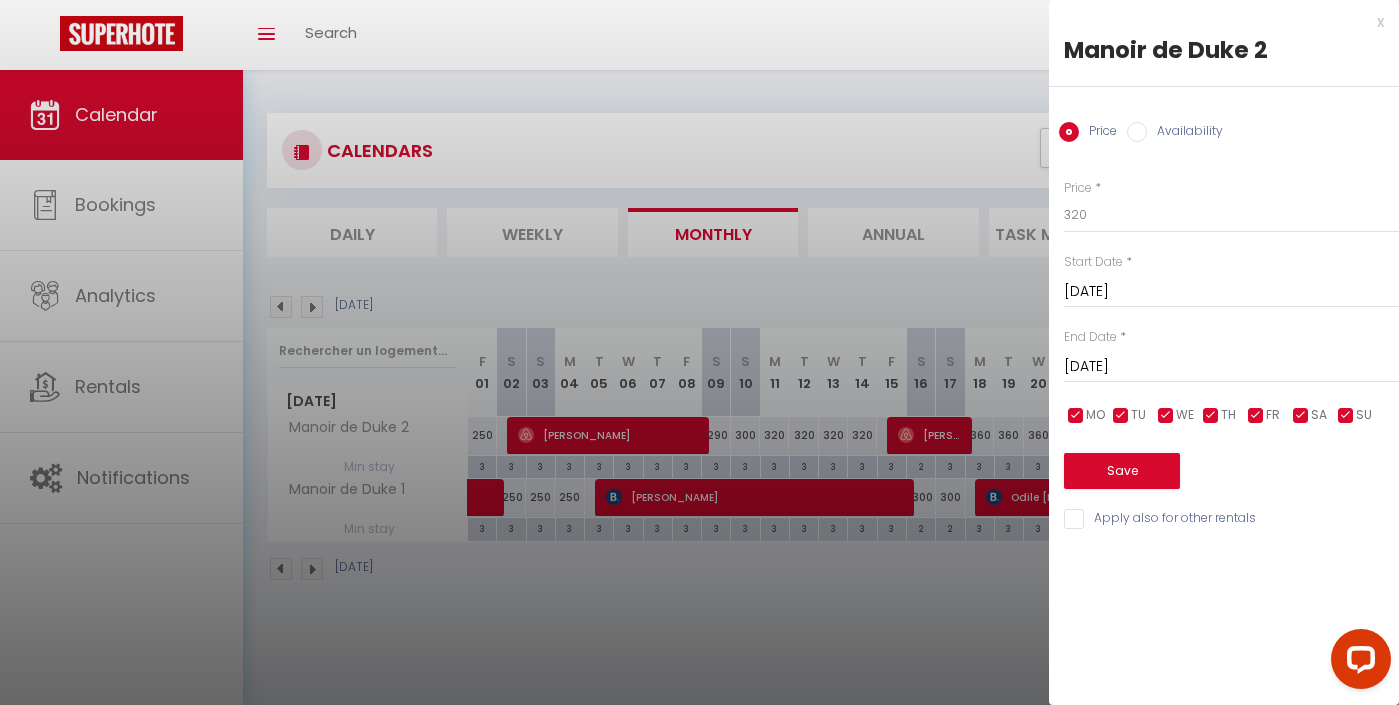click on "[DATE]" at bounding box center (1231, 367) 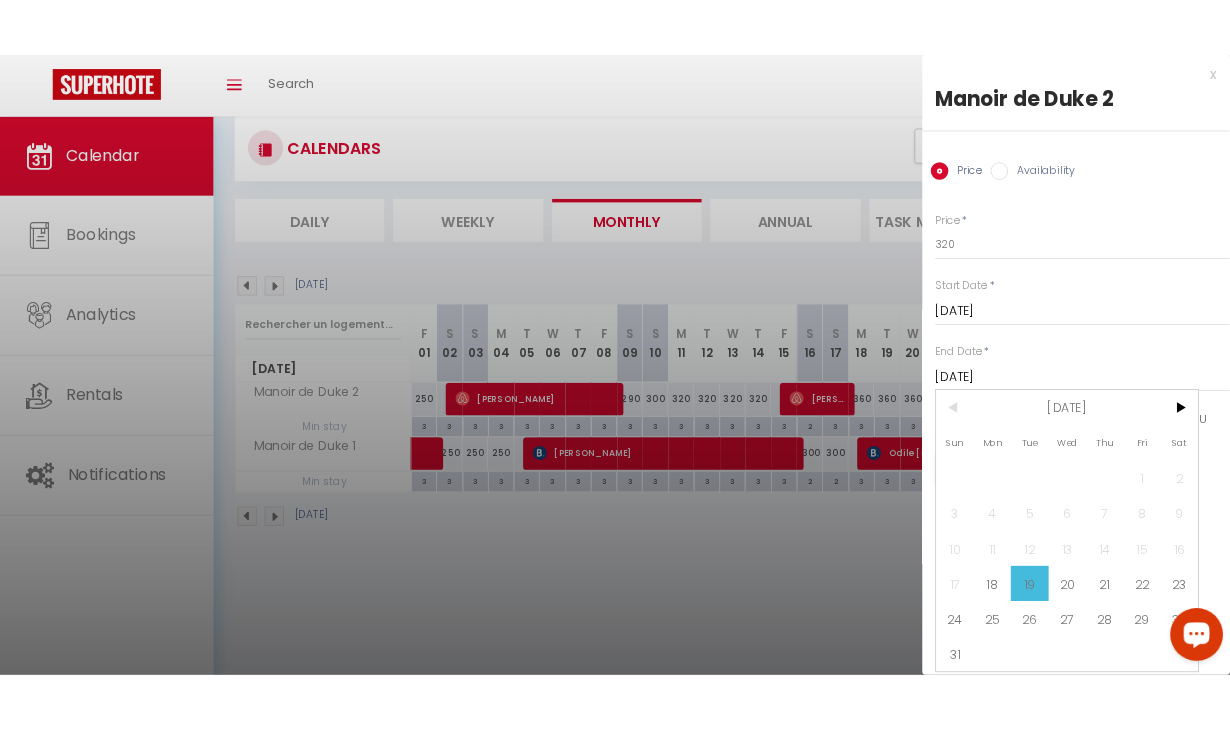 scroll, scrollTop: 70, scrollLeft: 0, axis: vertical 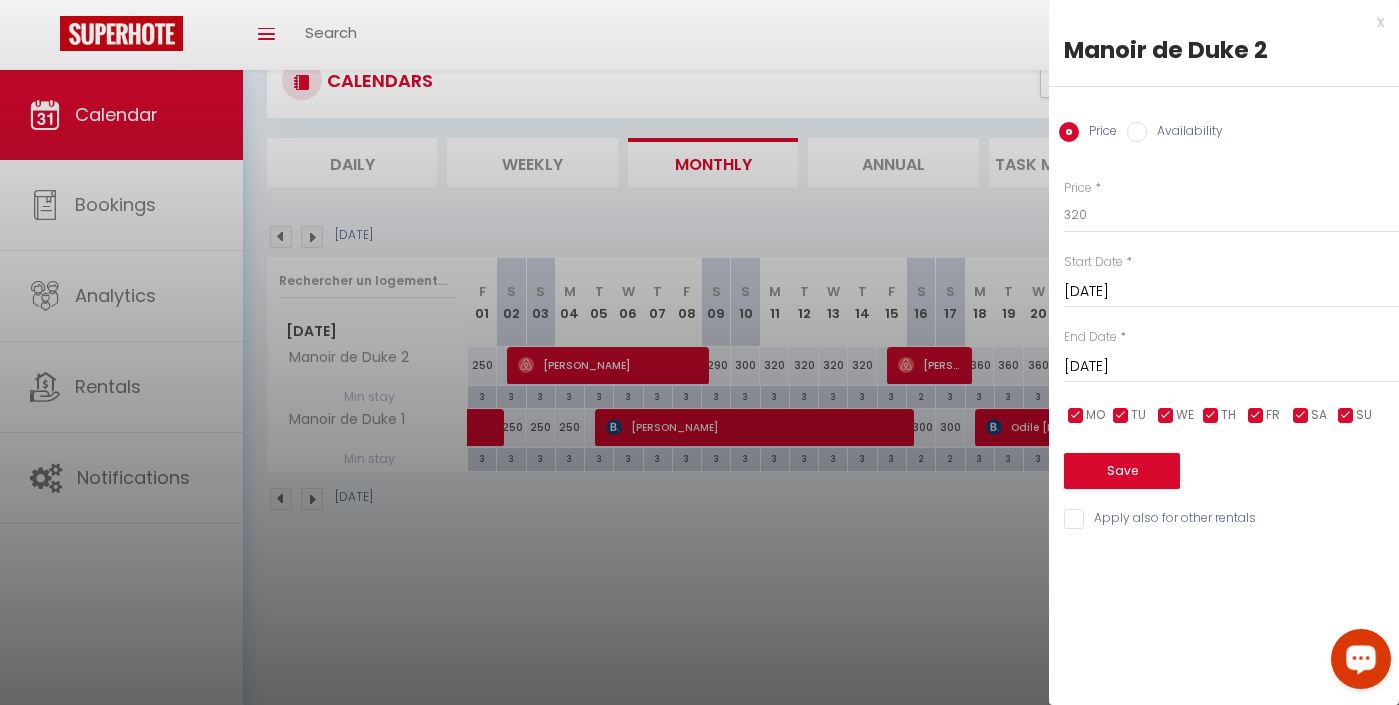 click at bounding box center (1361, 659) 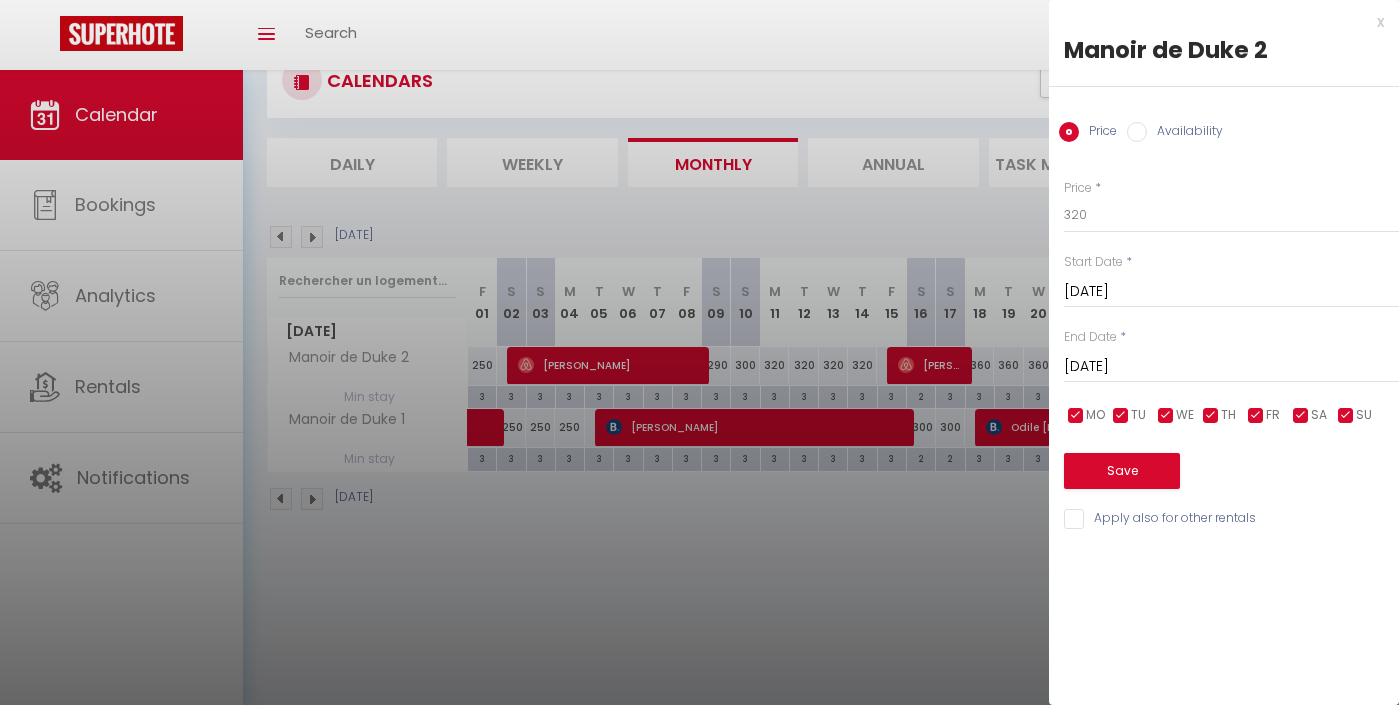 click at bounding box center (699, 352) 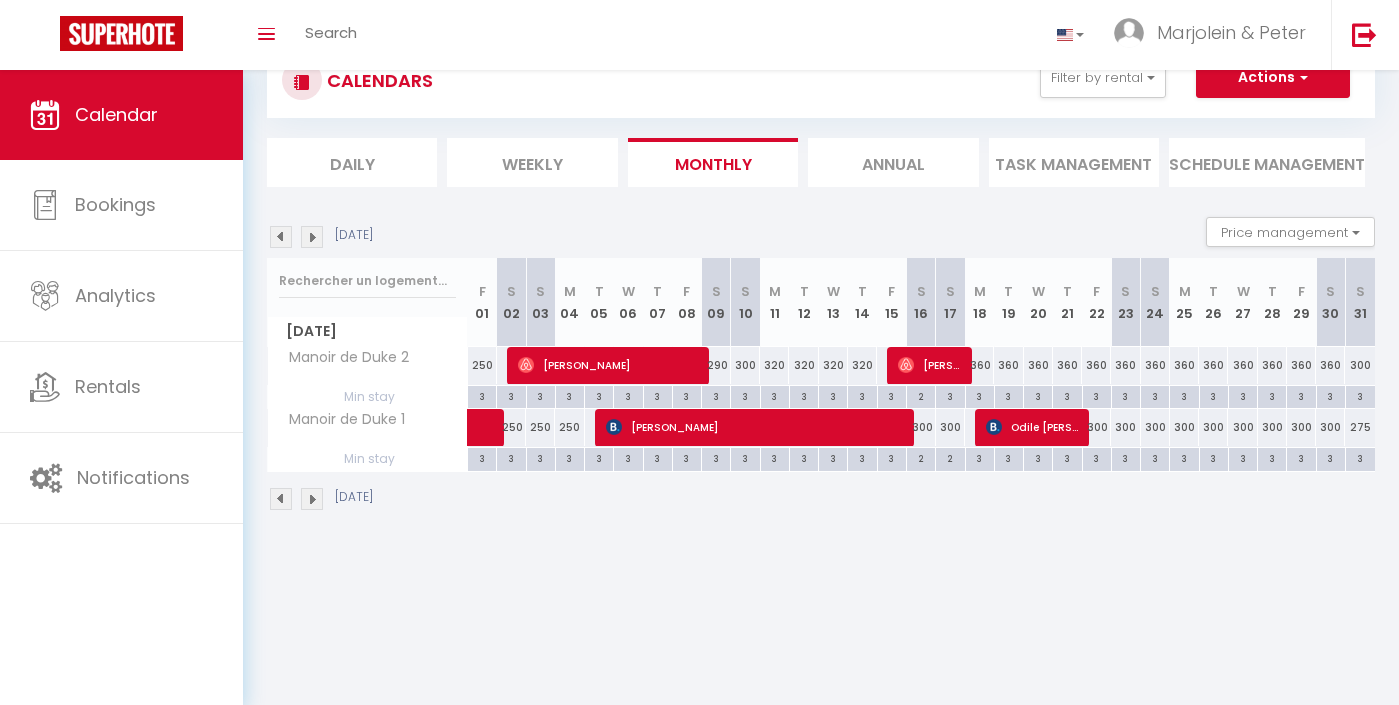 click on "[DATE]" at bounding box center [821, 501] 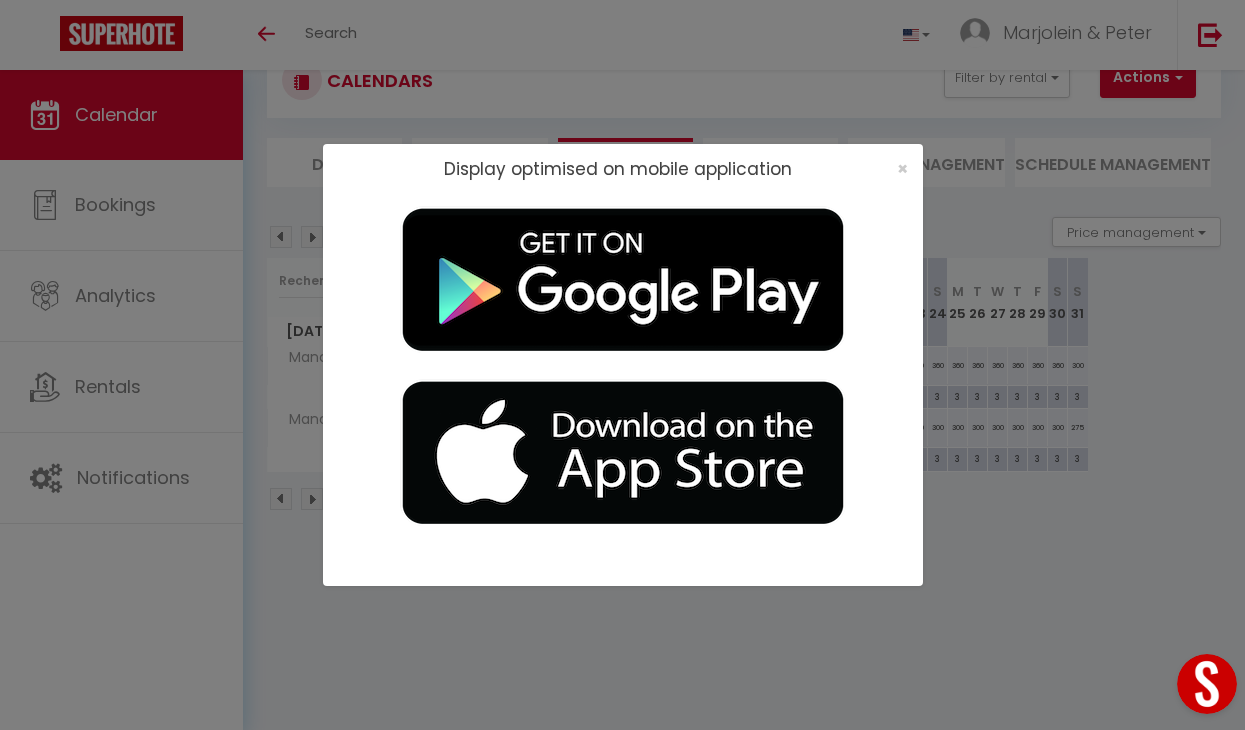 click on "Display optimised on mobile application   ×" at bounding box center [622, 365] 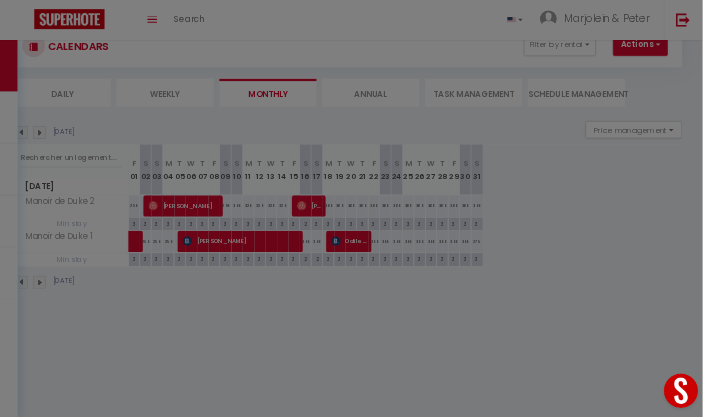 scroll, scrollTop: 70, scrollLeft: 0, axis: vertical 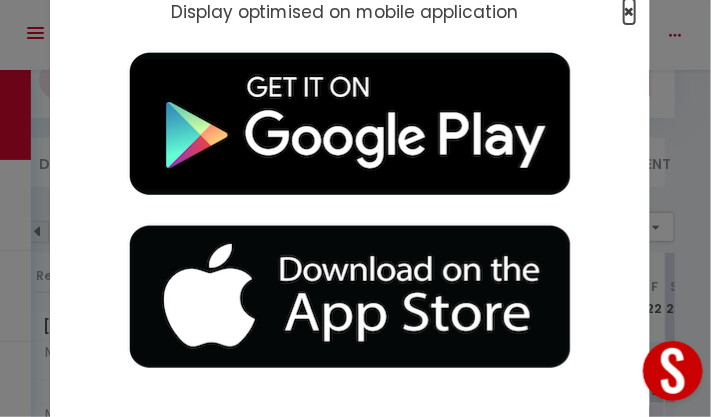 click on "×" at bounding box center (629, 11) 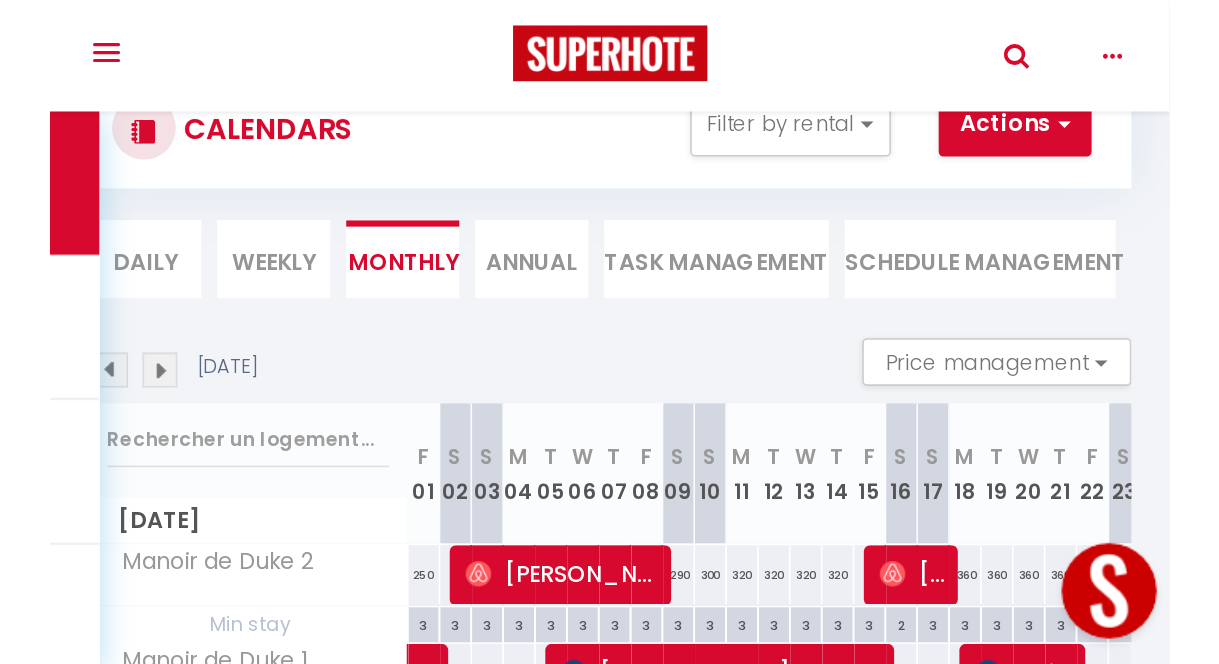 scroll, scrollTop: 70, scrollLeft: 0, axis: vertical 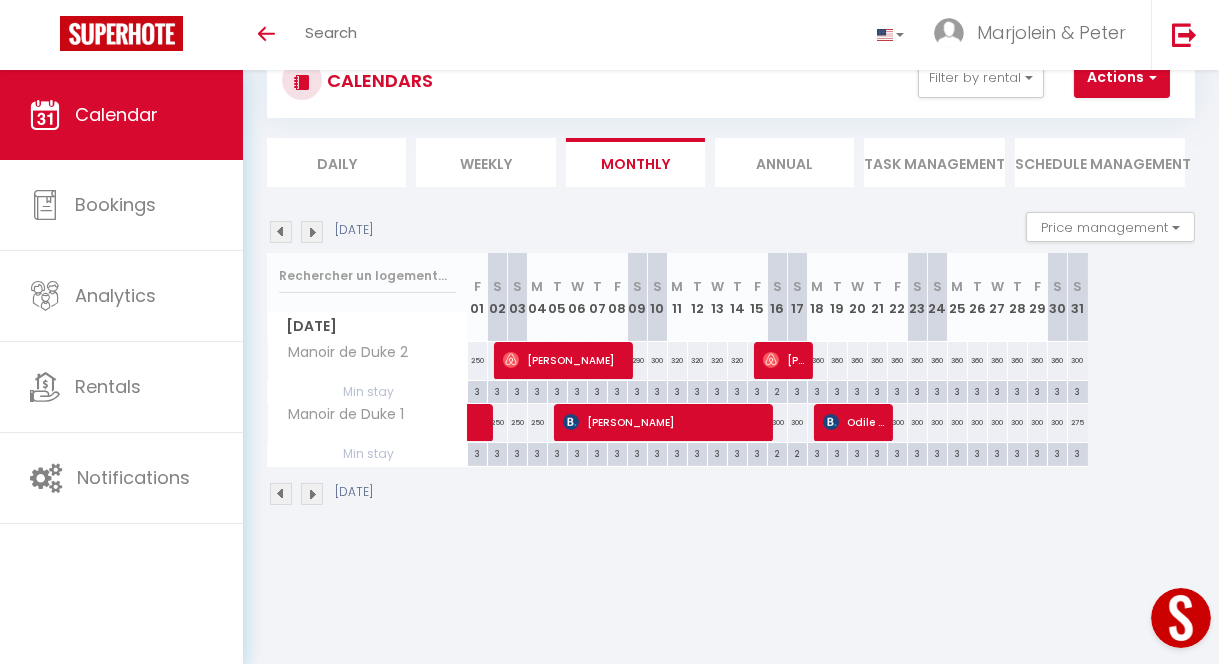 click on "3" at bounding box center (817, 390) 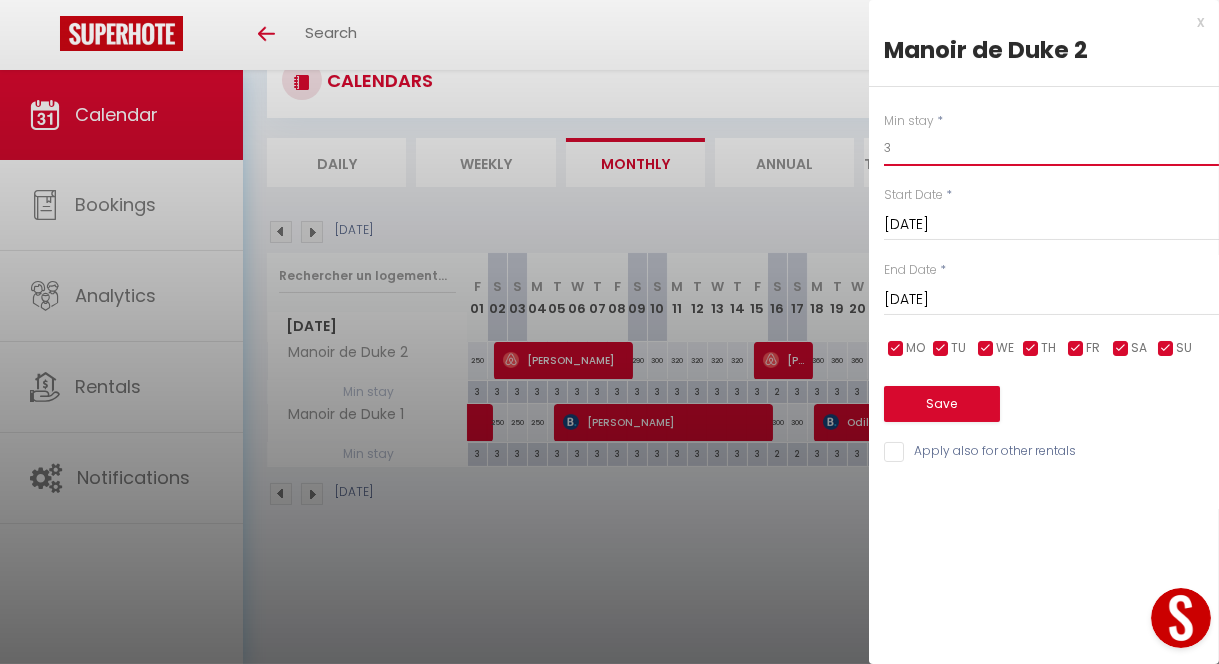 click on "3" at bounding box center [1051, 148] 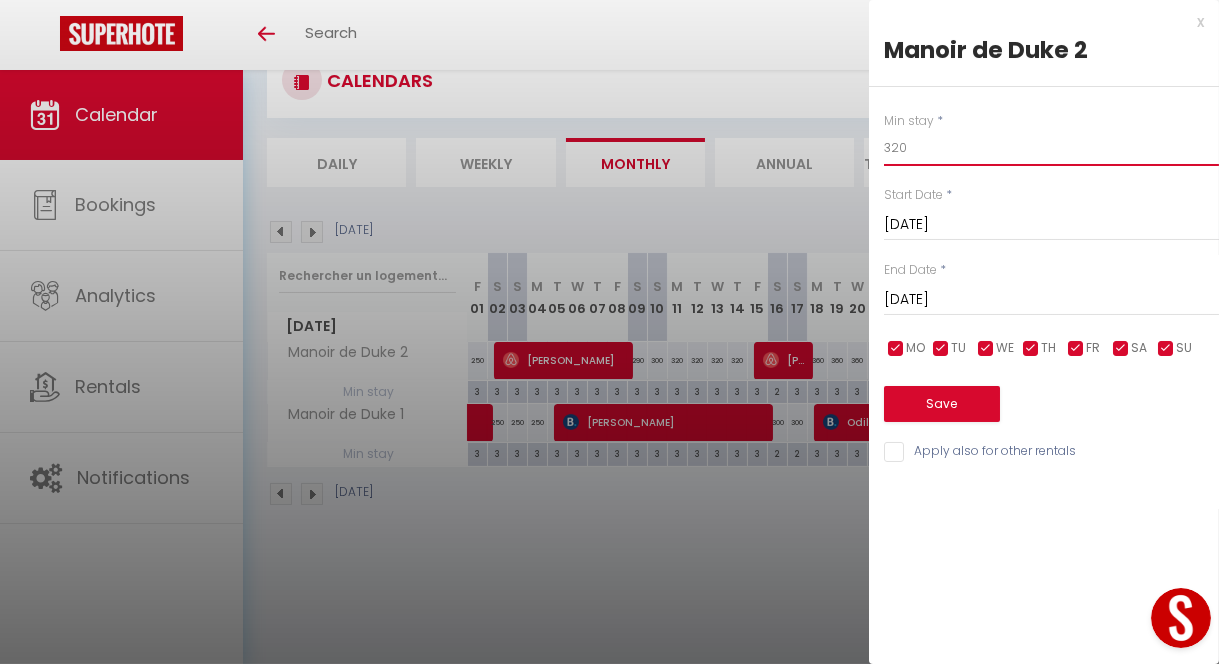type on "320" 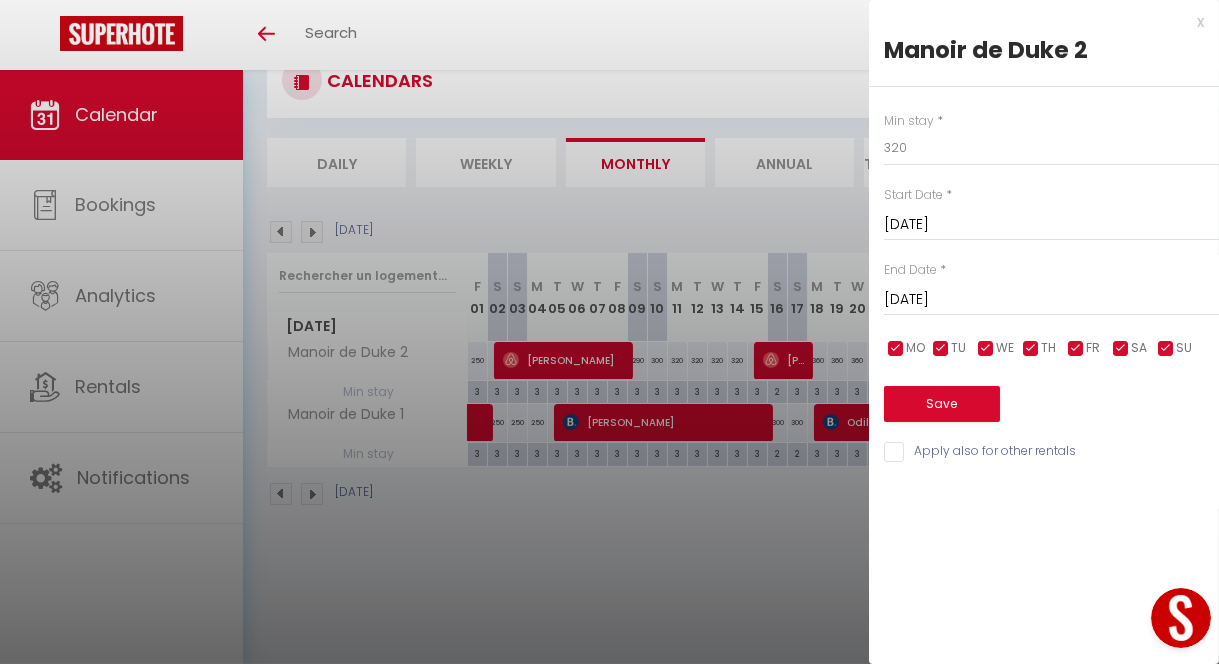 click on "[DATE]" at bounding box center (1051, 300) 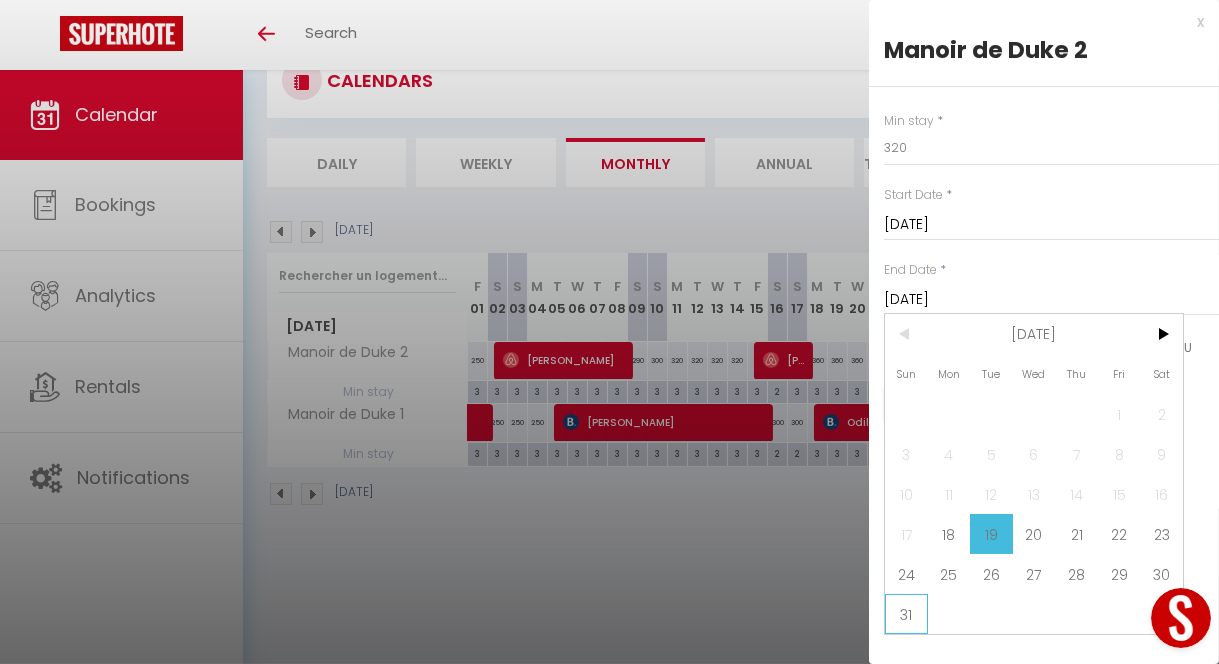 click on "31" at bounding box center (906, 614) 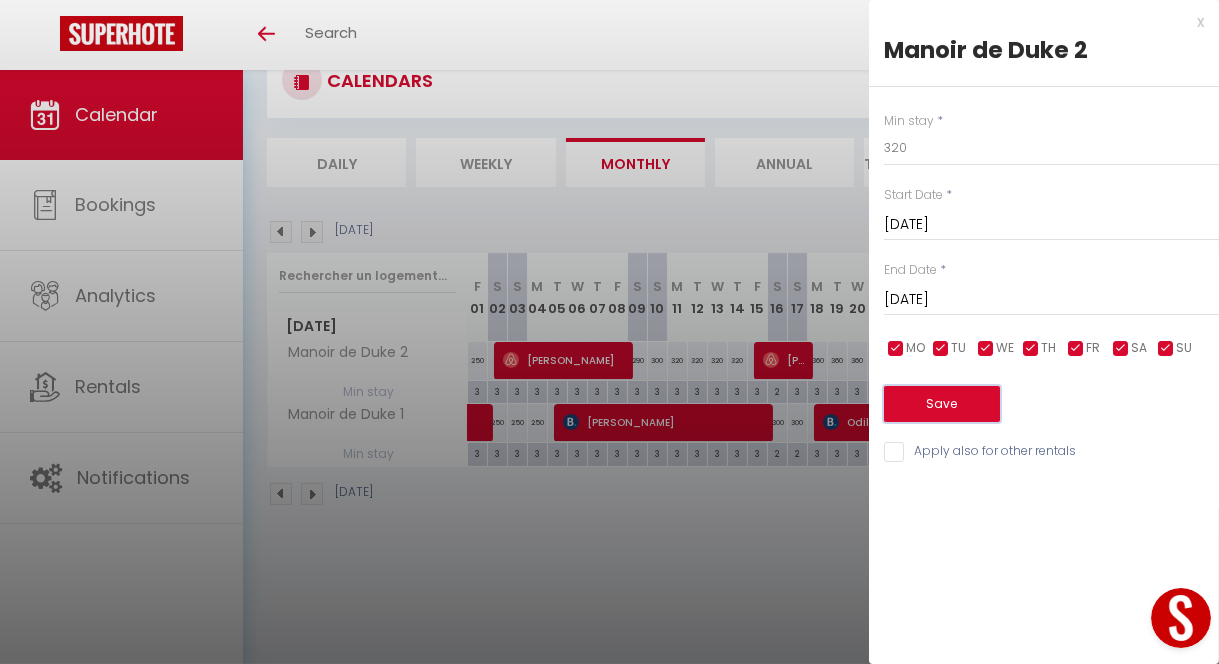 click on "Save" at bounding box center (942, 404) 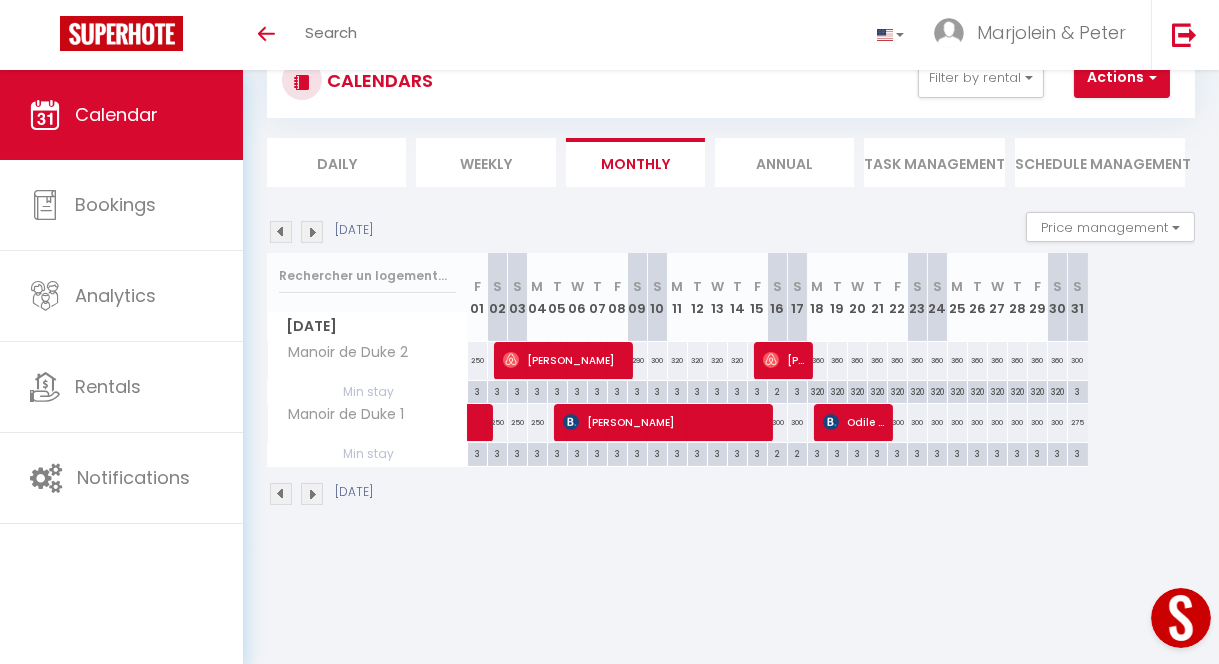 click on "320" at bounding box center (817, 390) 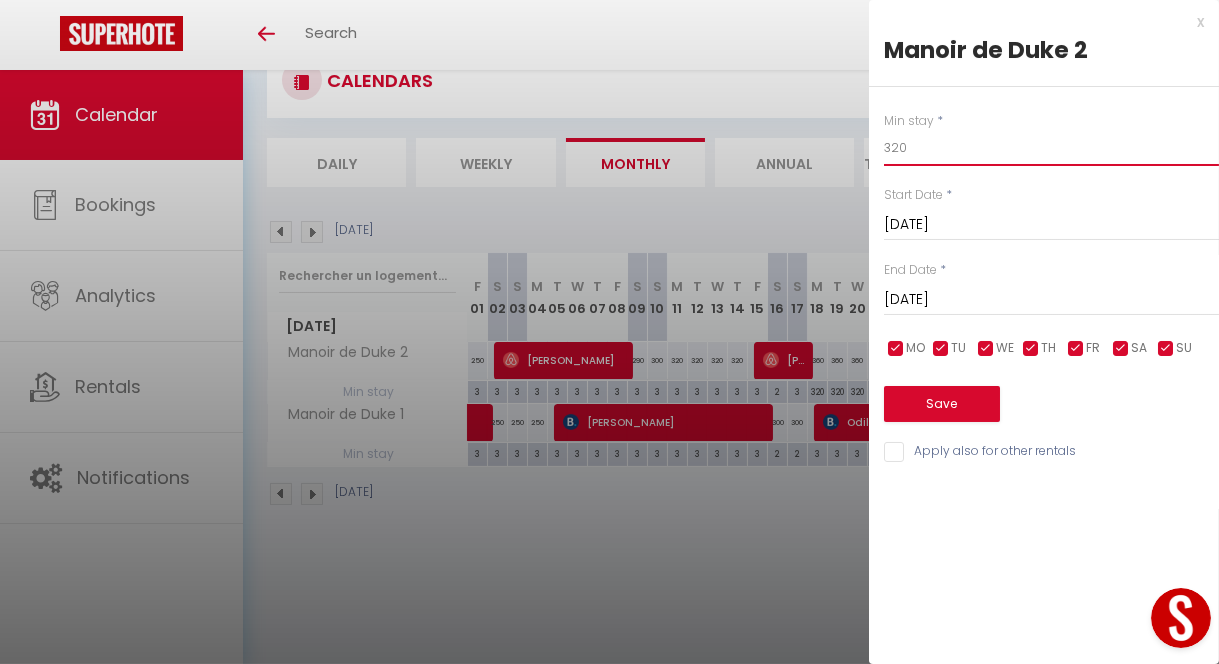 drag, startPoint x: 907, startPoint y: 146, endPoint x: 891, endPoint y: 145, distance: 16.03122 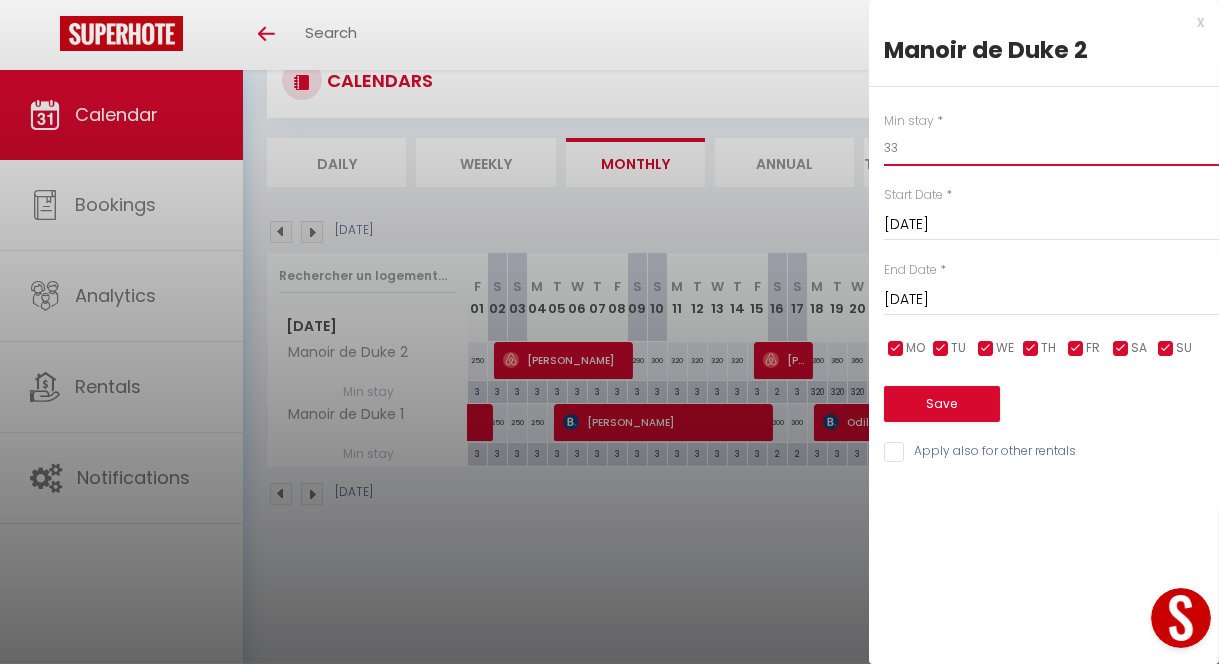 type on "33" 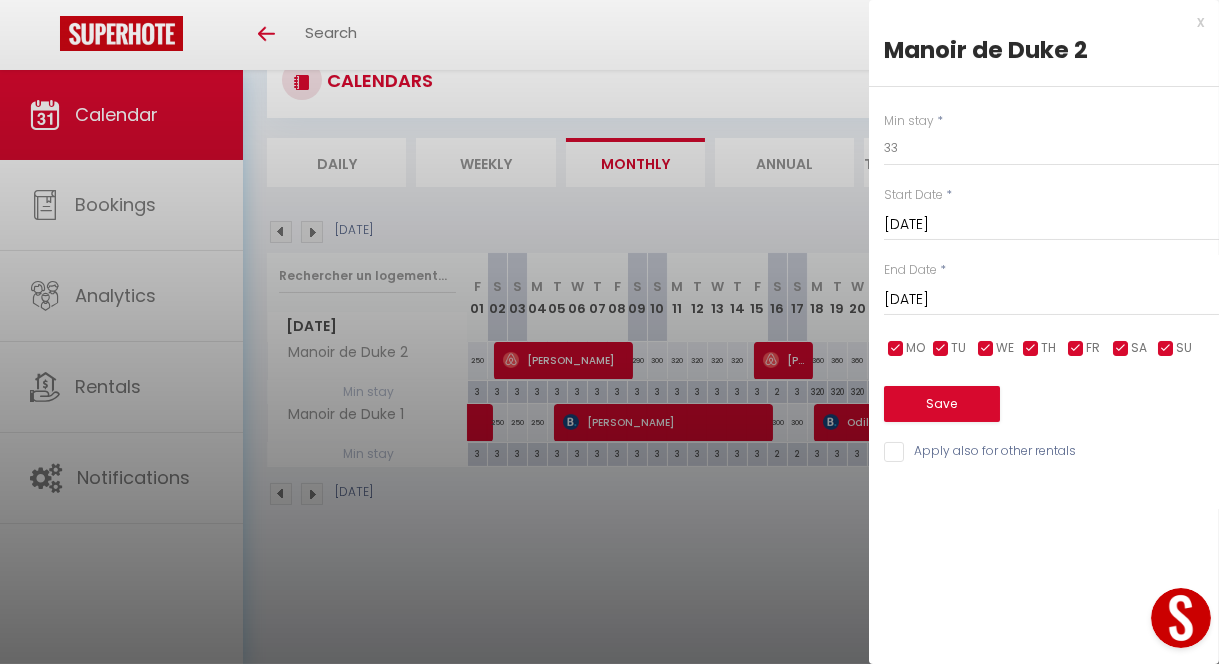 click on "[DATE]" at bounding box center (1051, 300) 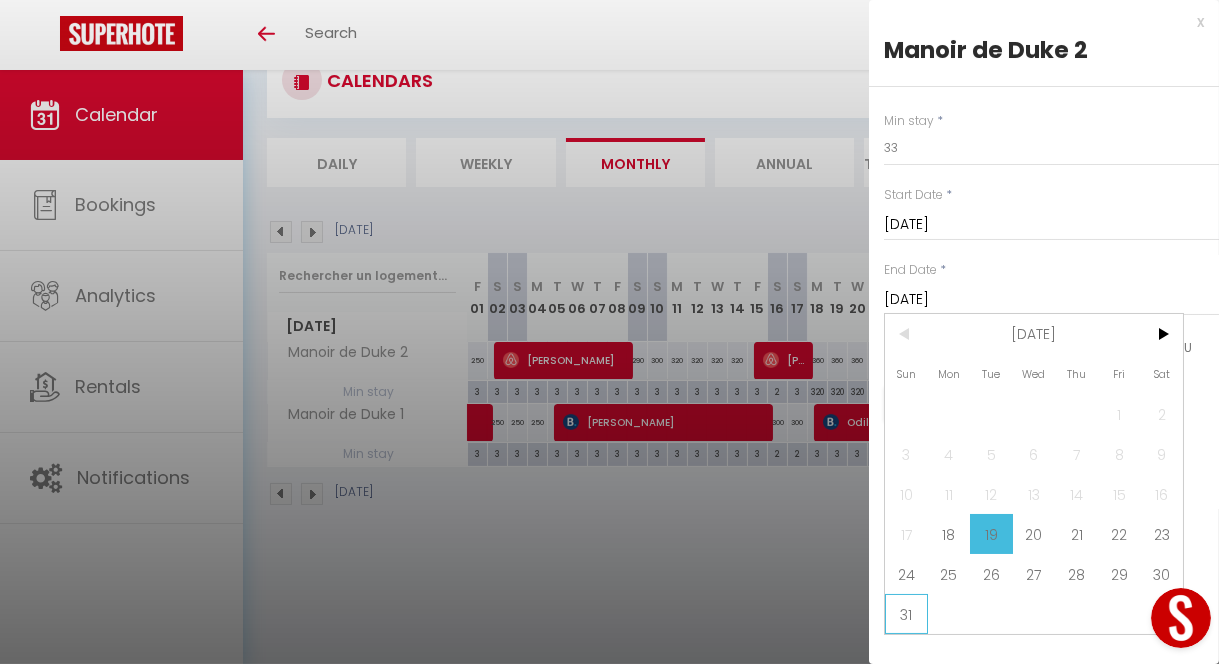 click on "31" at bounding box center (906, 614) 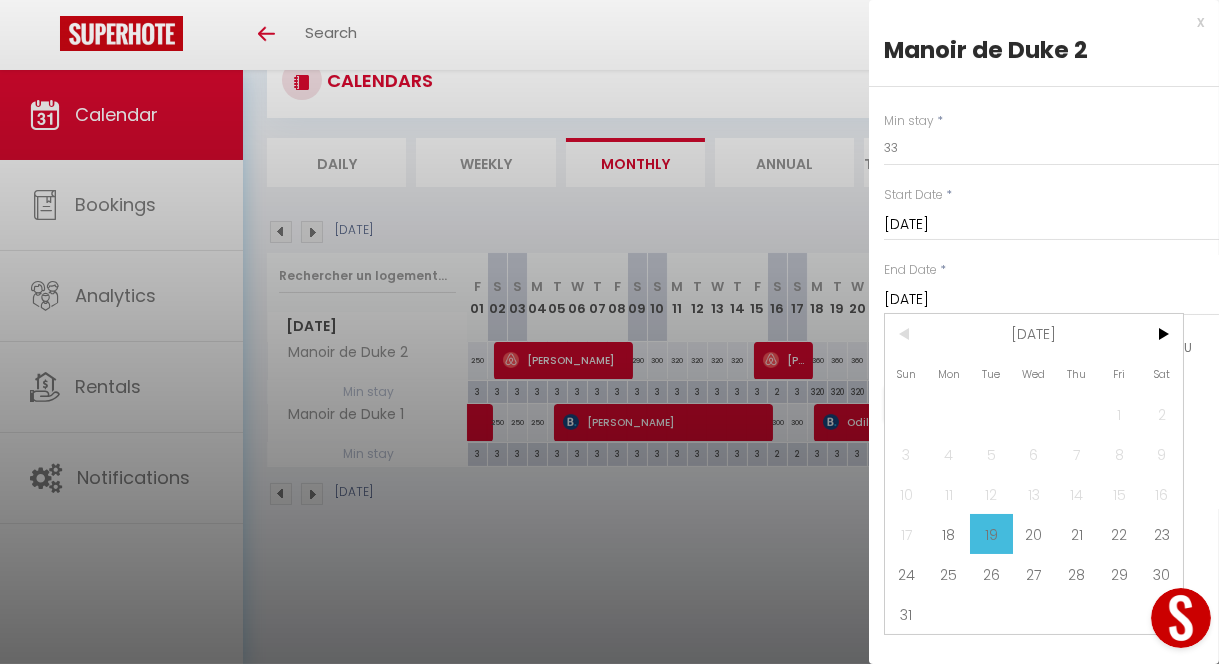 type on "[DATE]" 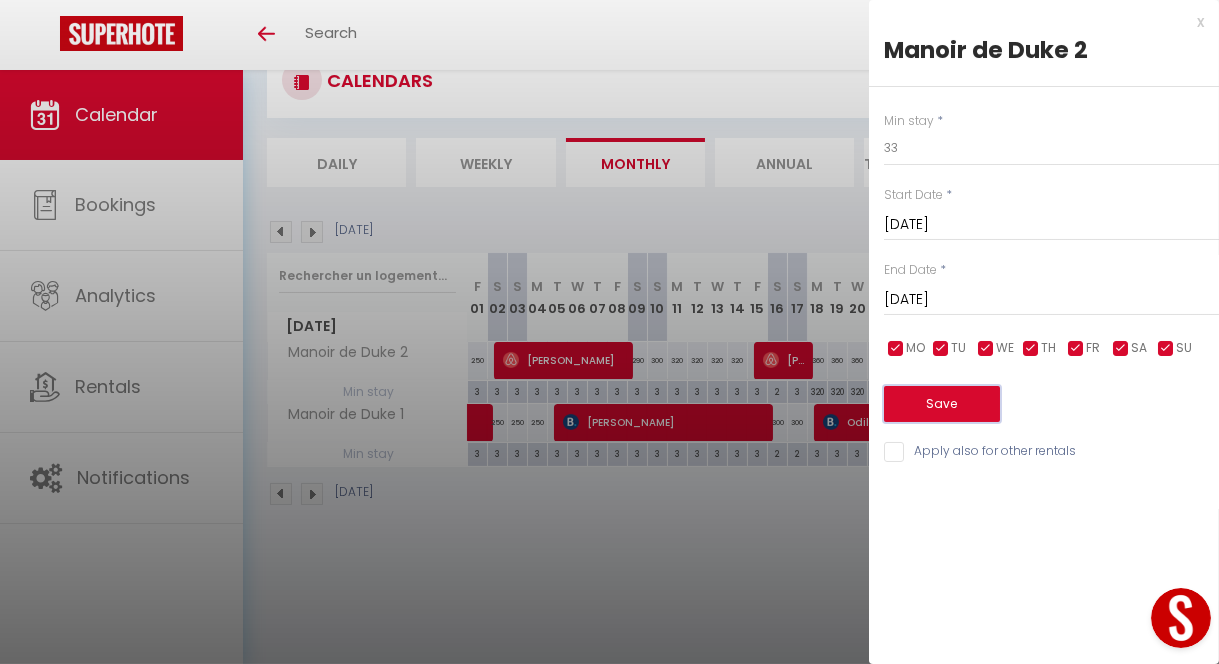 click on "Save" at bounding box center (942, 404) 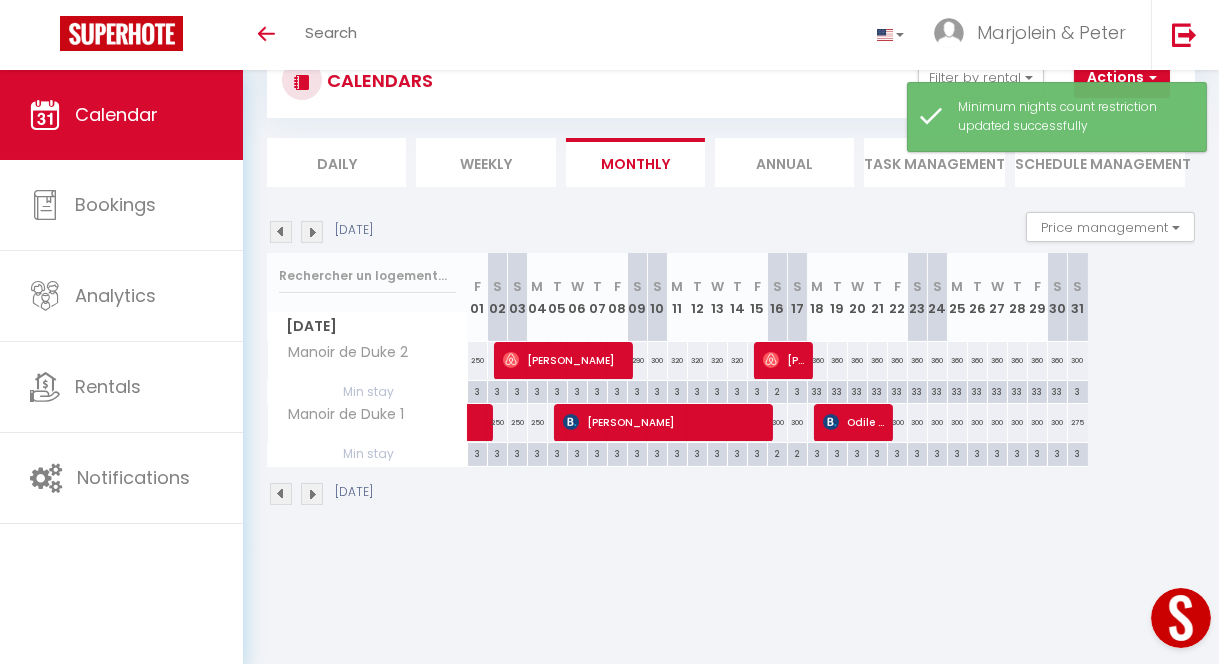 click on "33" at bounding box center (817, 390) 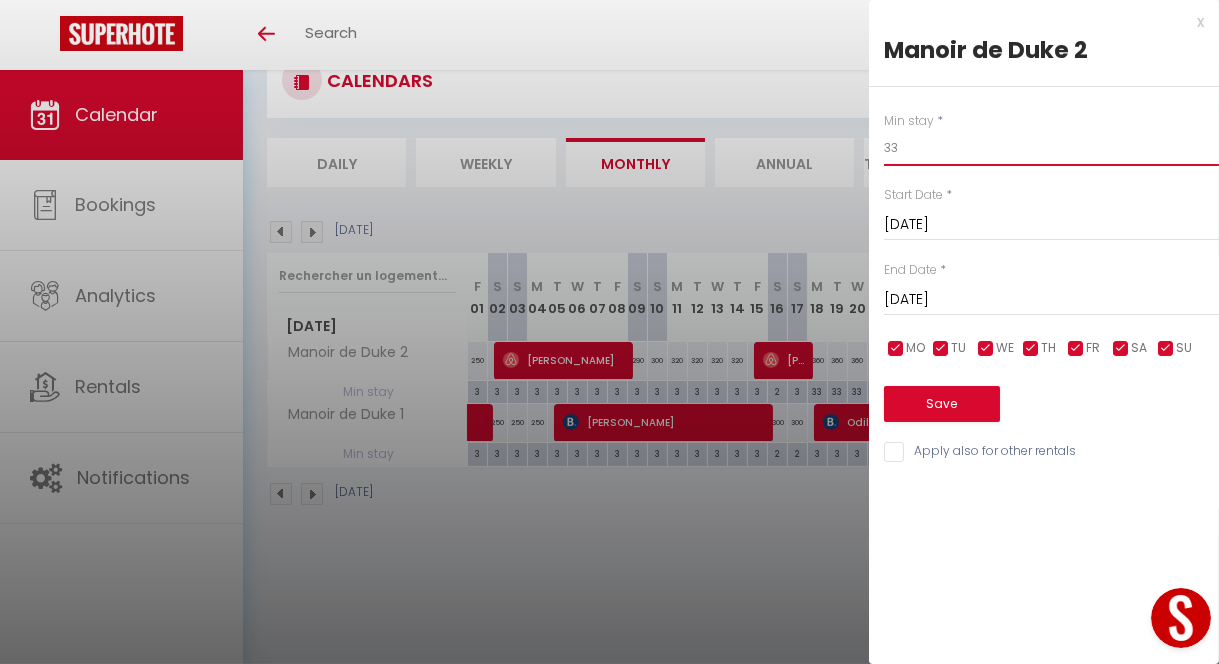 click on "33" at bounding box center [1051, 148] 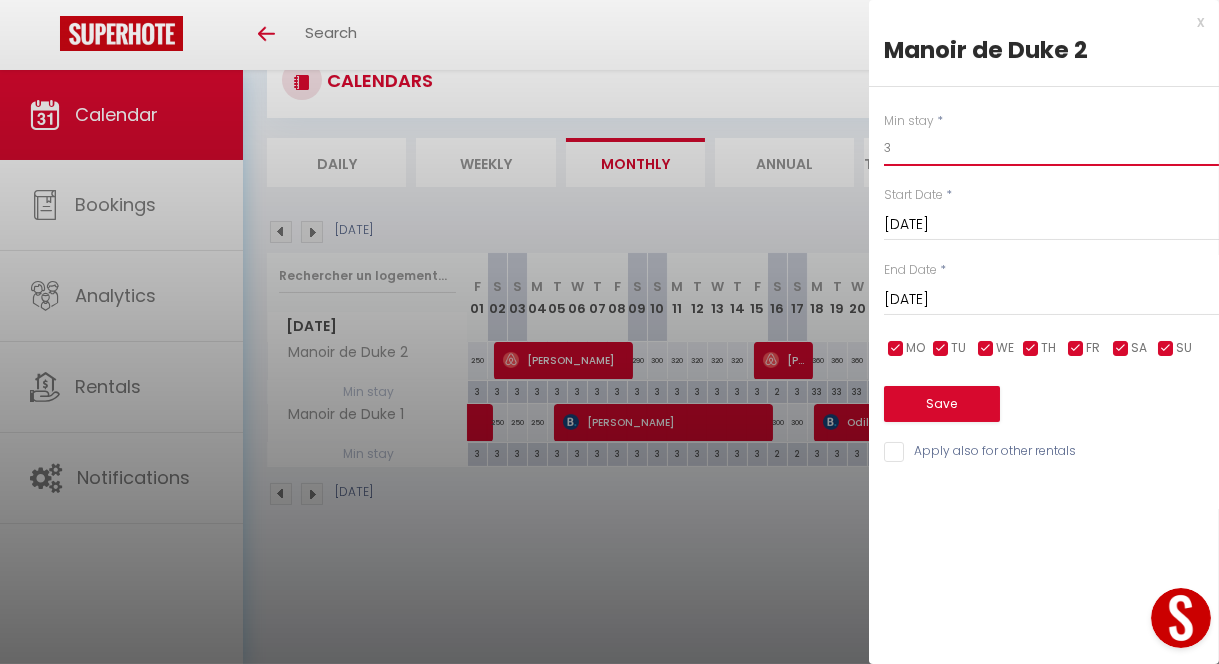 type on "3" 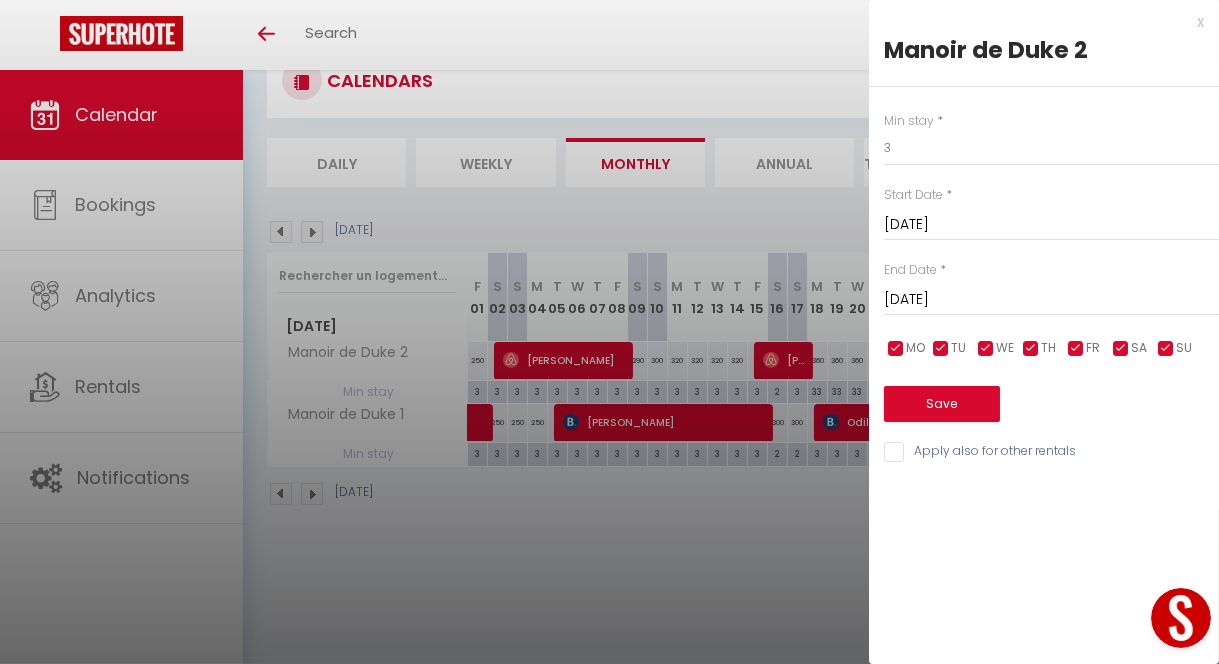 click on "[DATE]" at bounding box center [1051, 300] 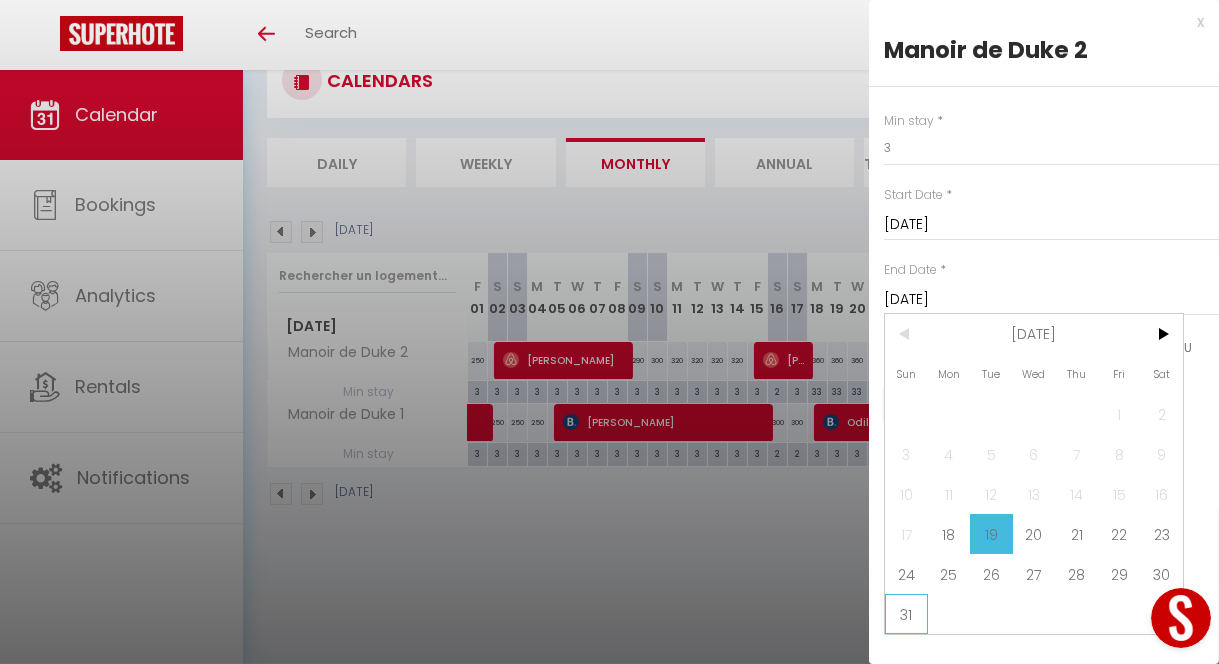 click on "31" at bounding box center (906, 614) 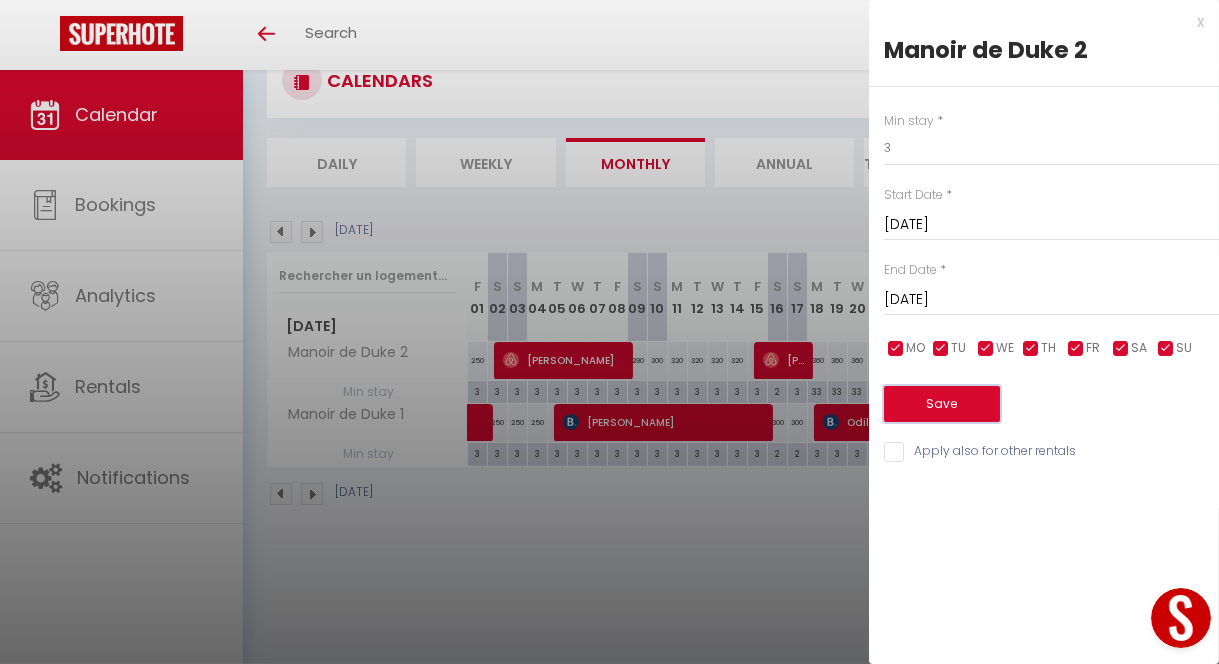 click on "Save" at bounding box center (942, 404) 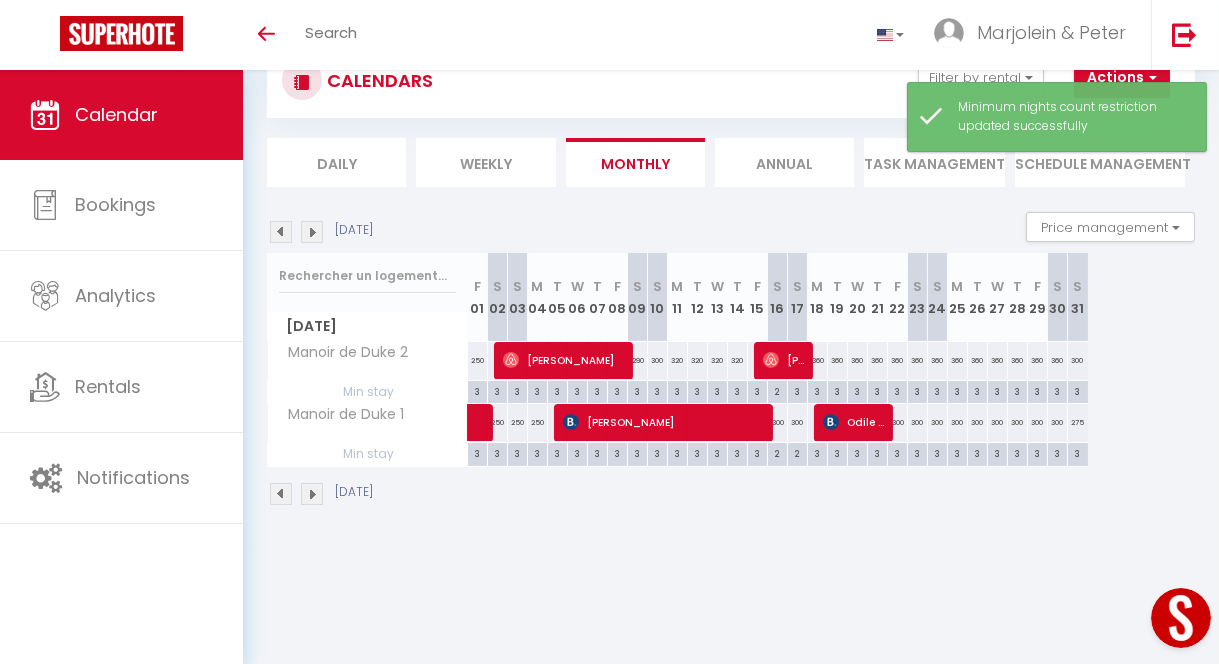 click on "360" at bounding box center (818, 360) 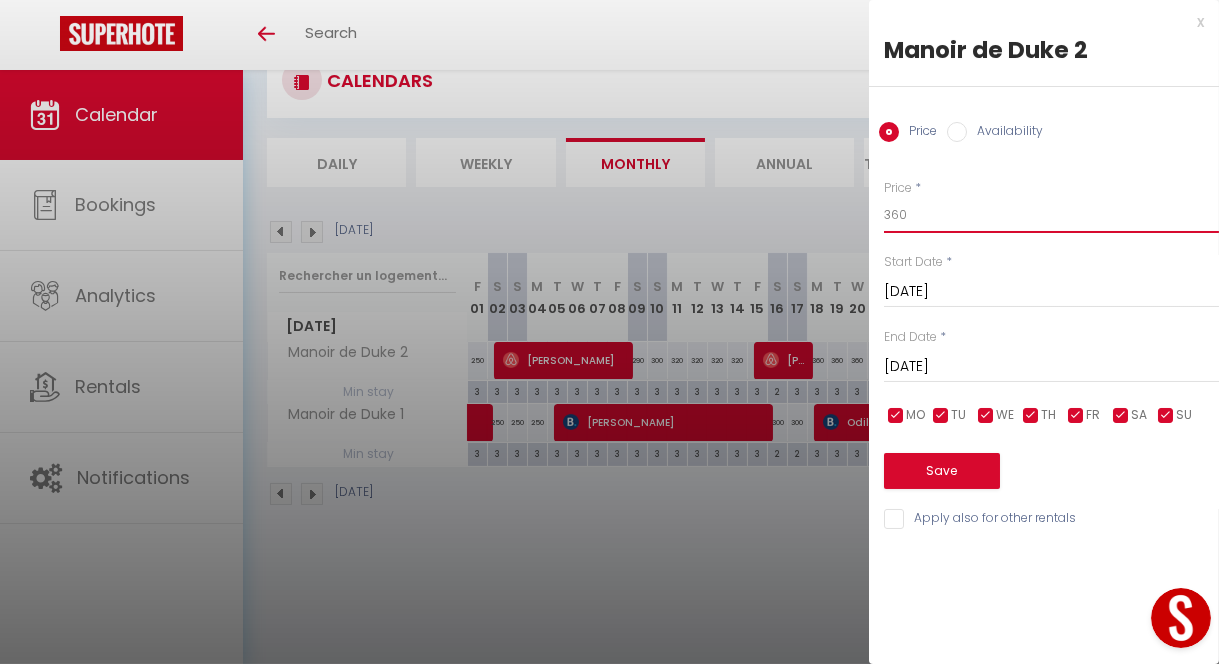 drag, startPoint x: 912, startPoint y: 215, endPoint x: 888, endPoint y: 211, distance: 24.33105 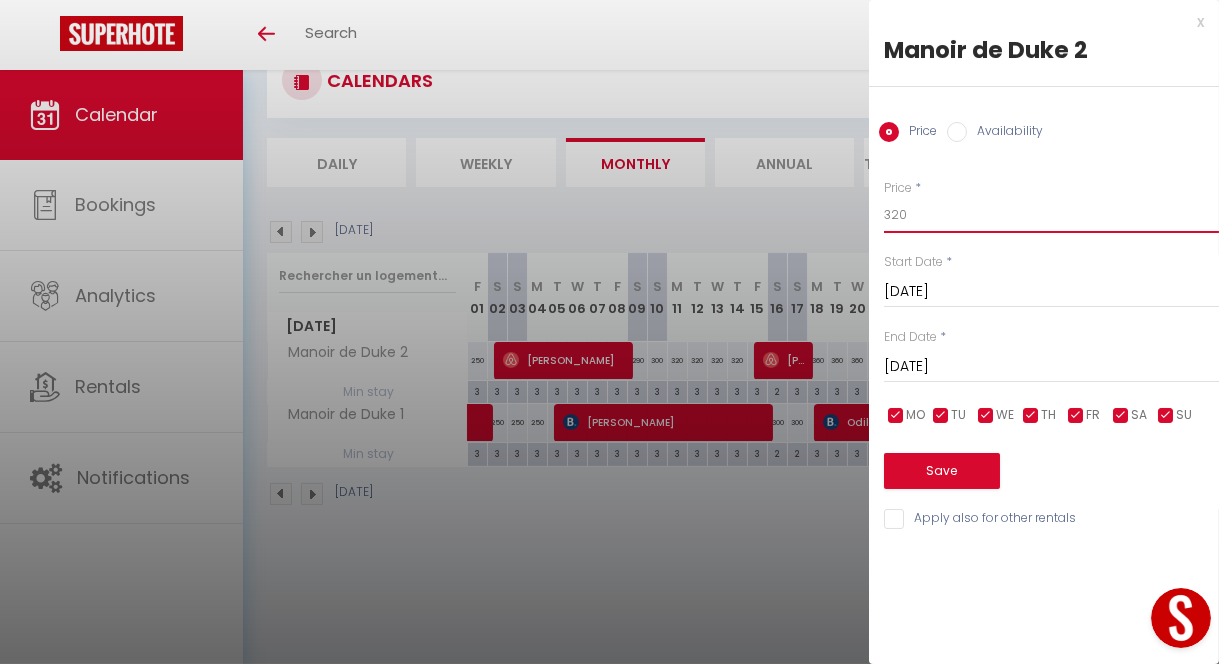 type on "320" 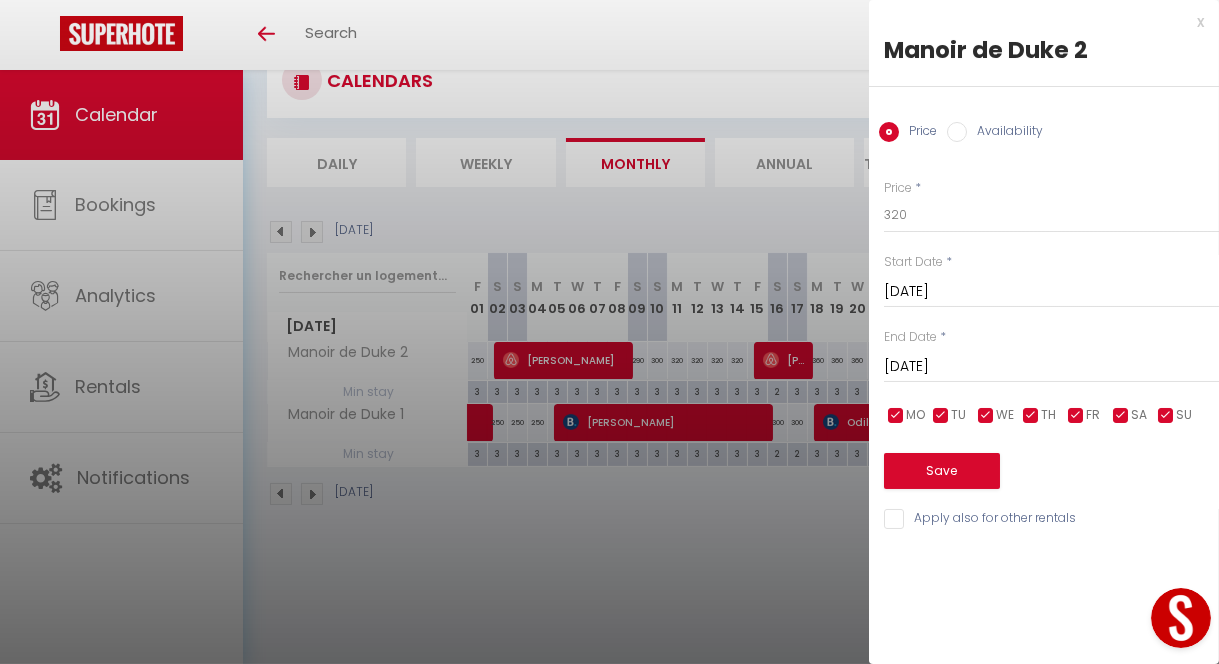 click on "[DATE]" at bounding box center (1051, 367) 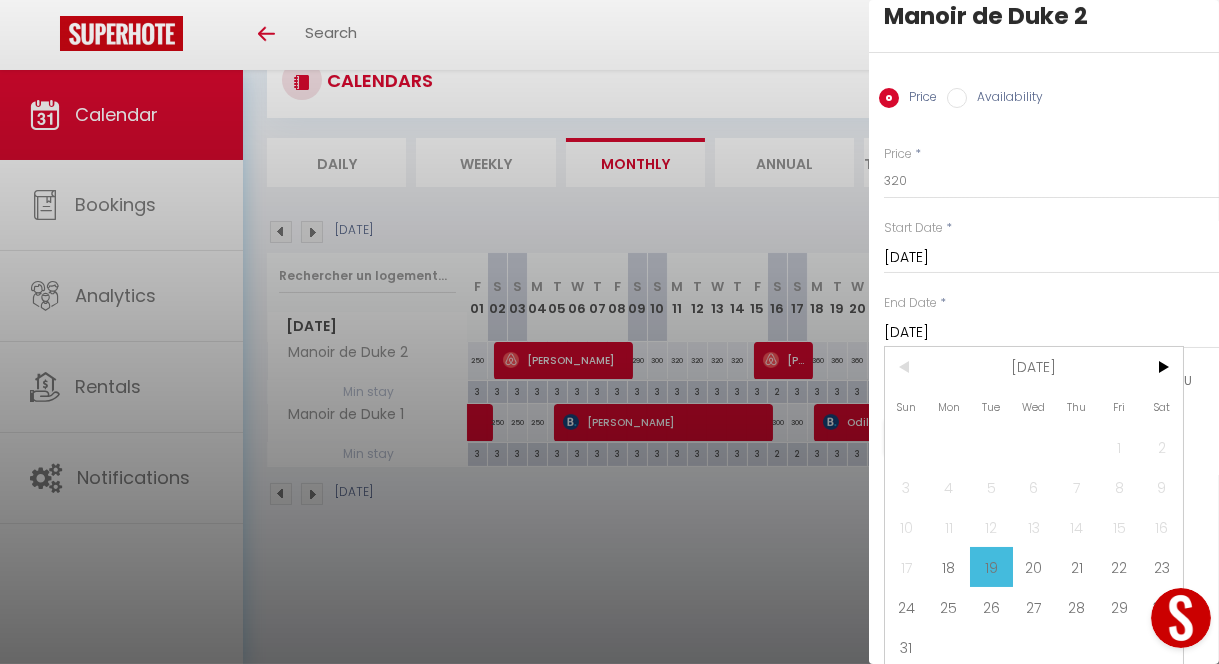 scroll, scrollTop: 50, scrollLeft: 0, axis: vertical 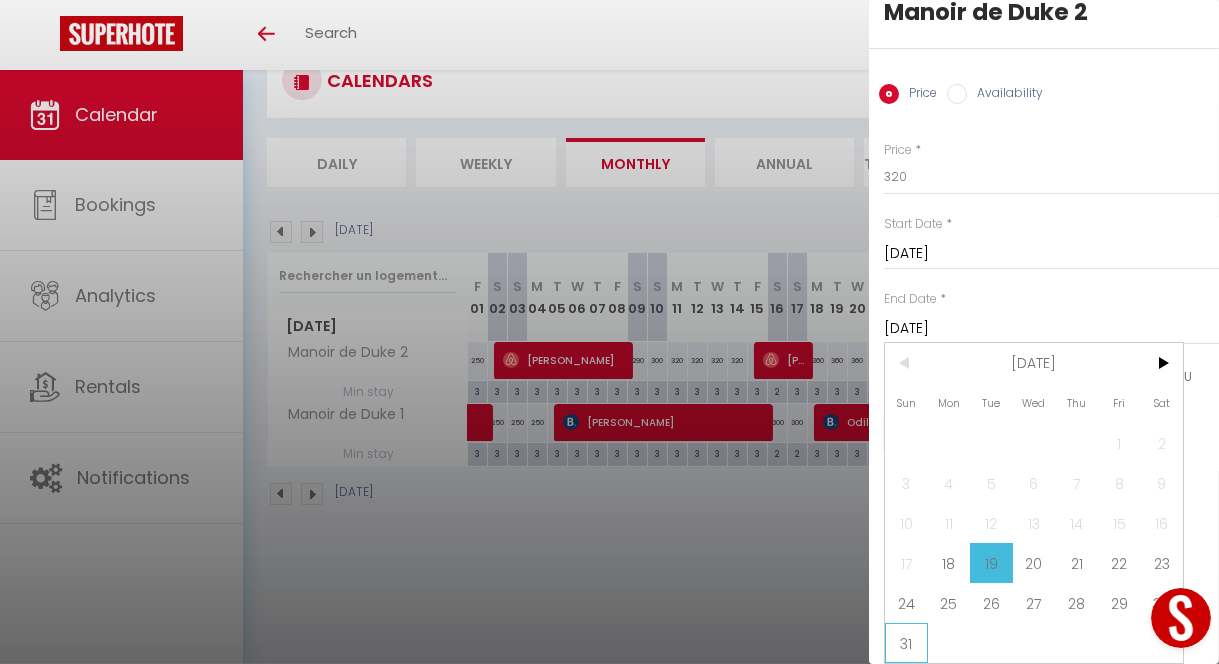 click on "31" at bounding box center [906, 643] 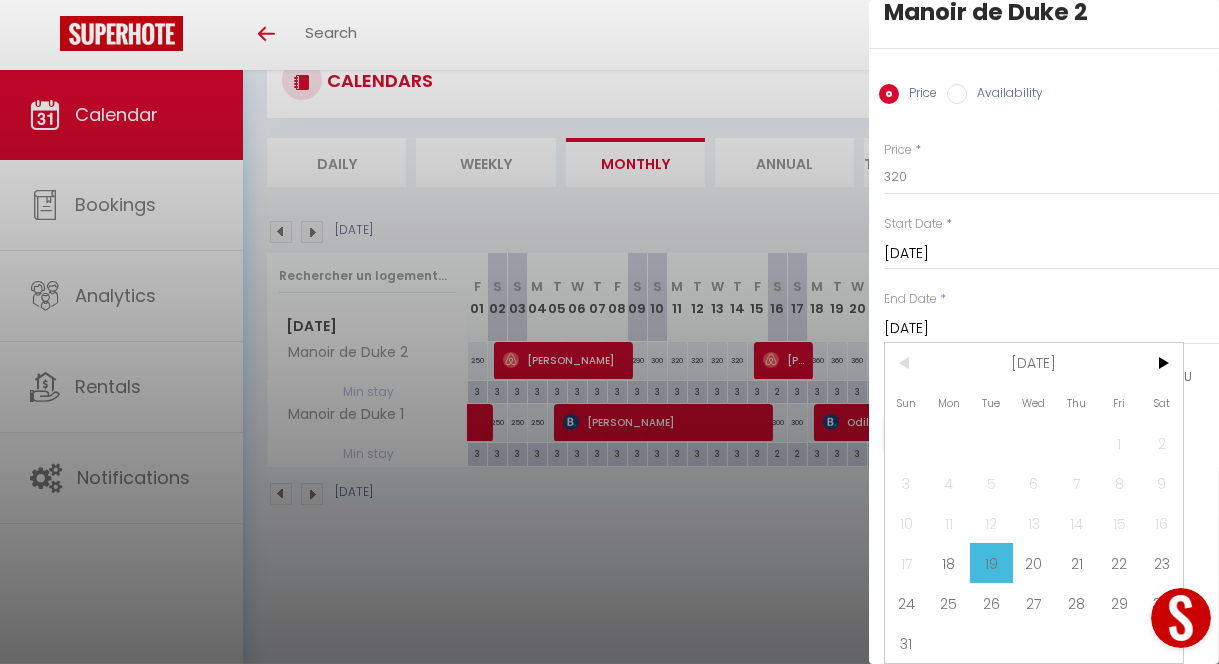 scroll, scrollTop: 0, scrollLeft: 0, axis: both 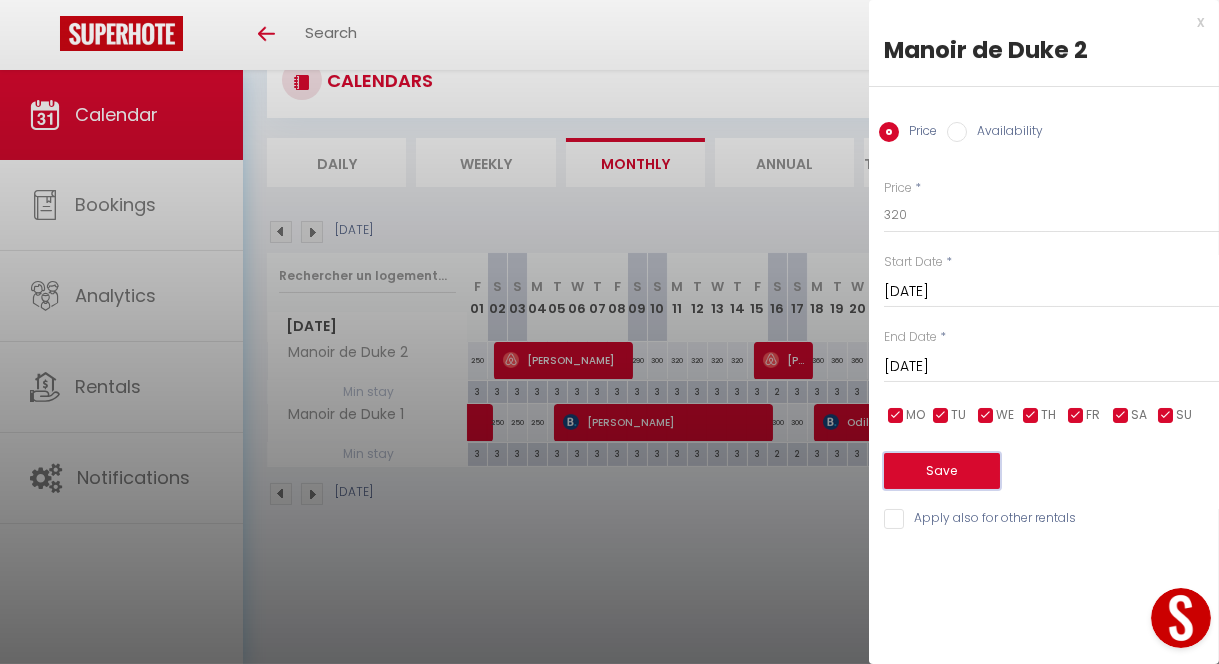 click on "Save" at bounding box center (942, 471) 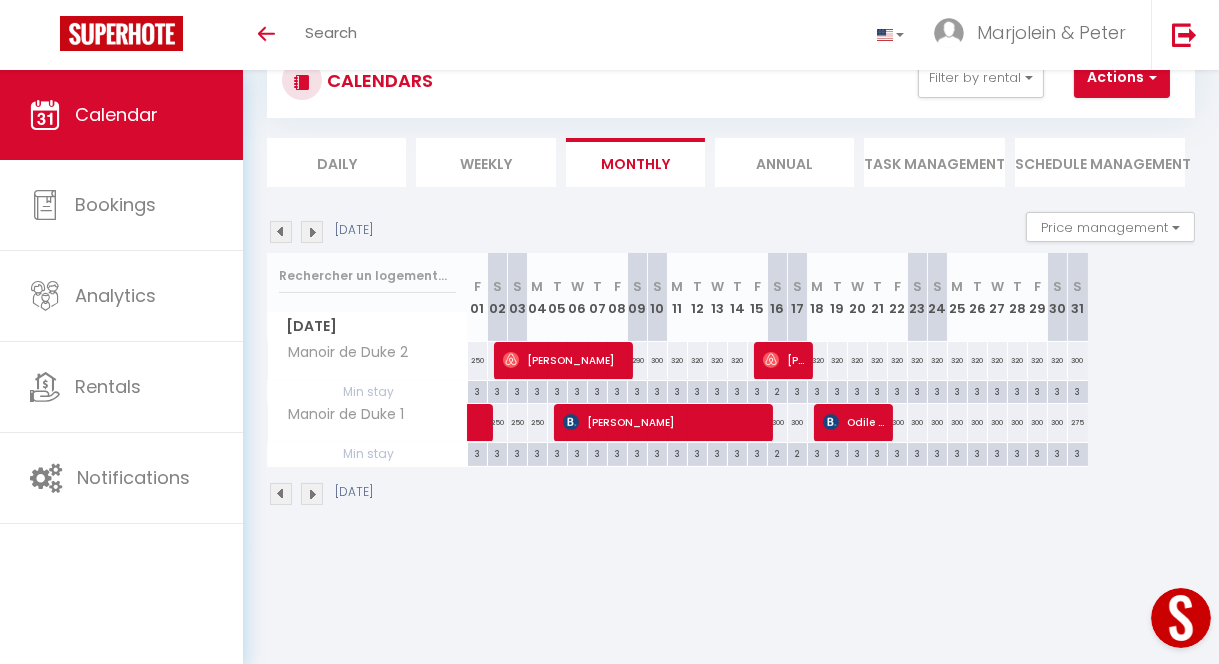 click at bounding box center (312, 494) 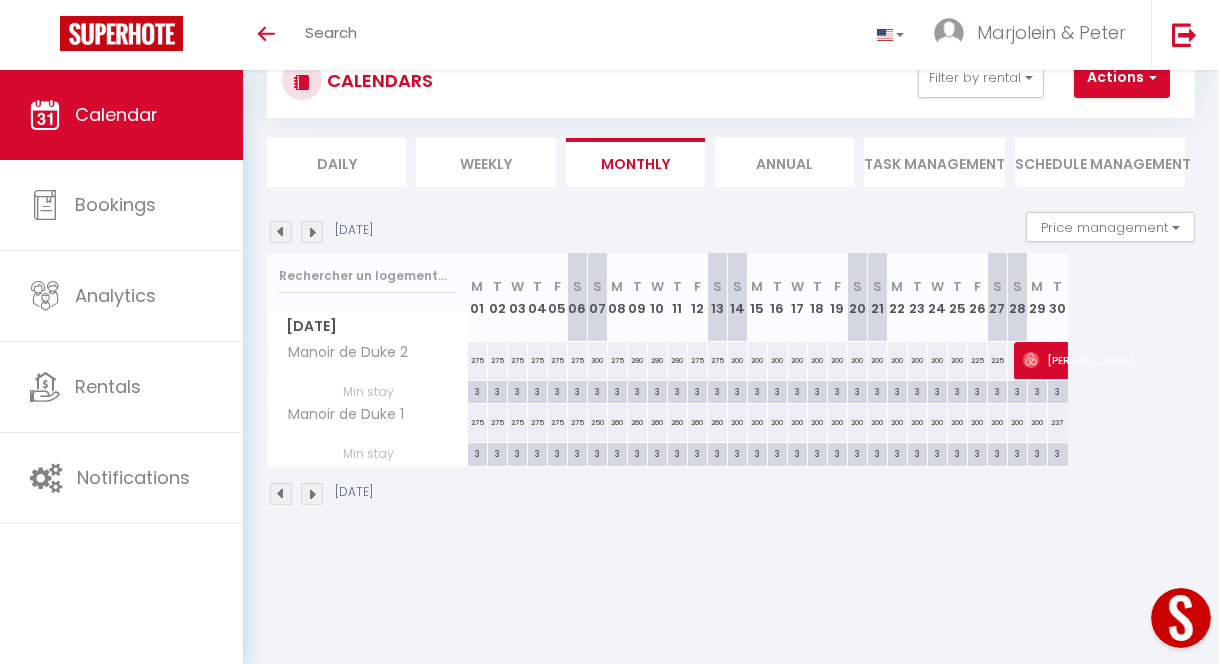 click at bounding box center (281, 494) 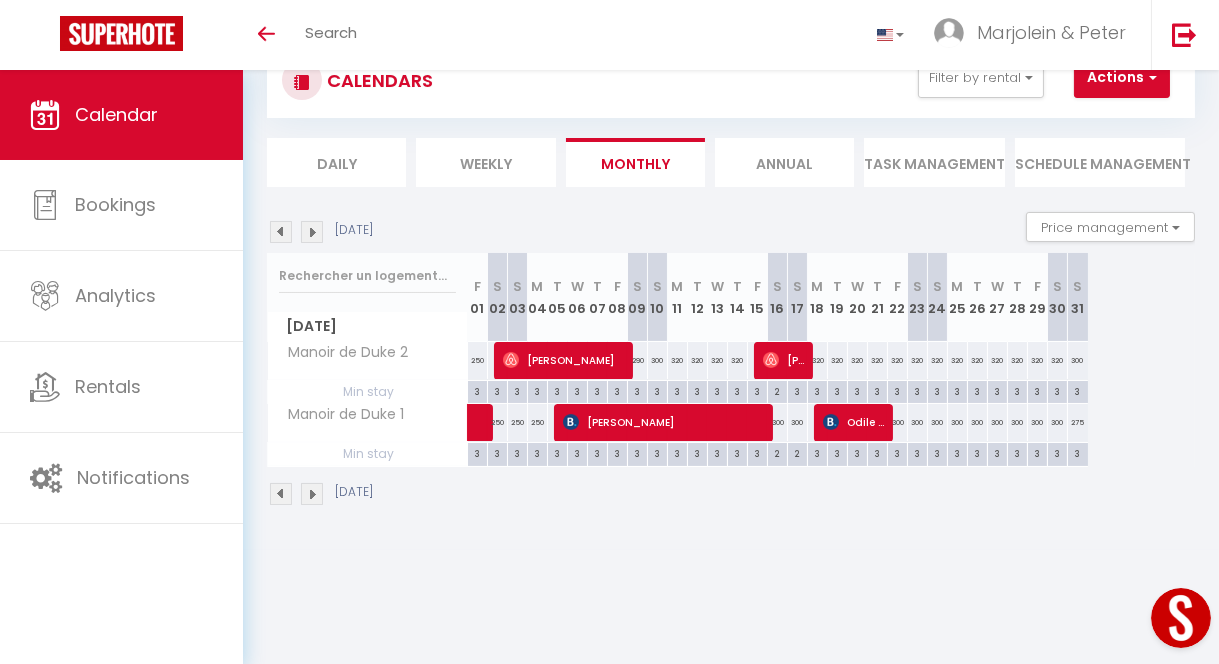 click at bounding box center (281, 494) 